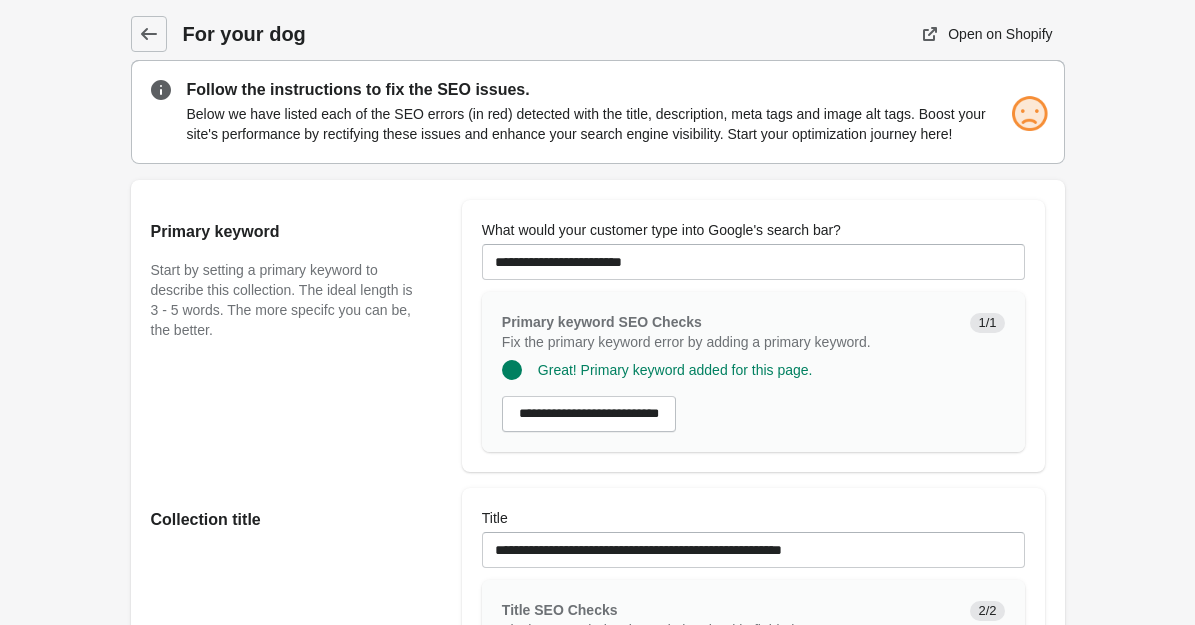 scroll, scrollTop: 723, scrollLeft: 0, axis: vertical 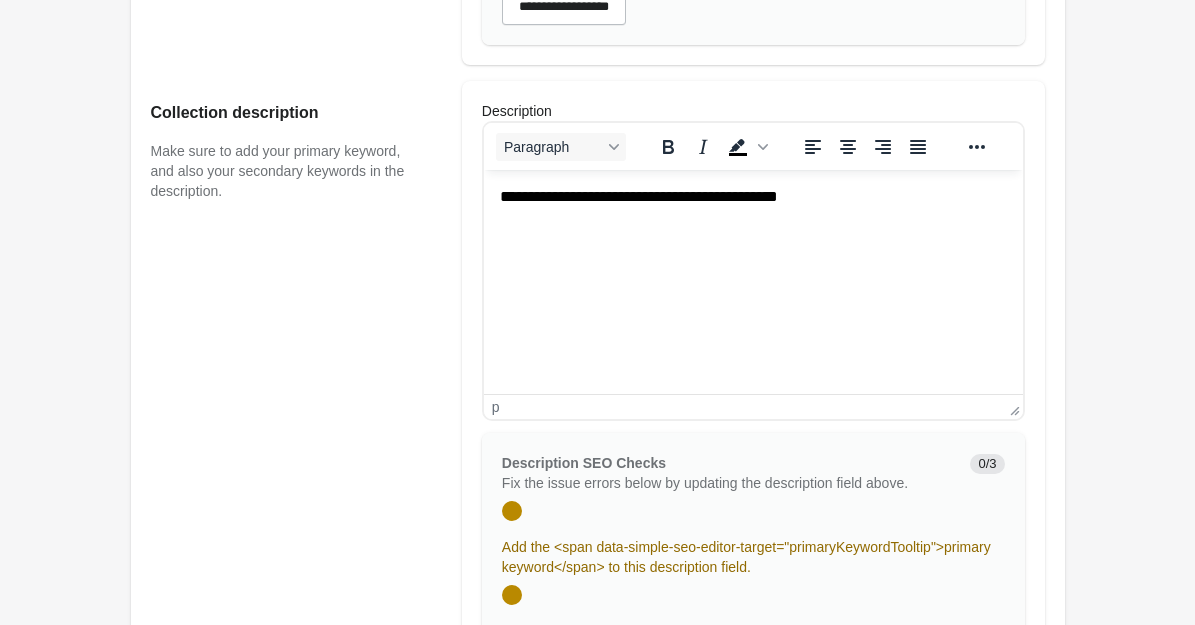 click on "**********" at bounding box center (752, 197) 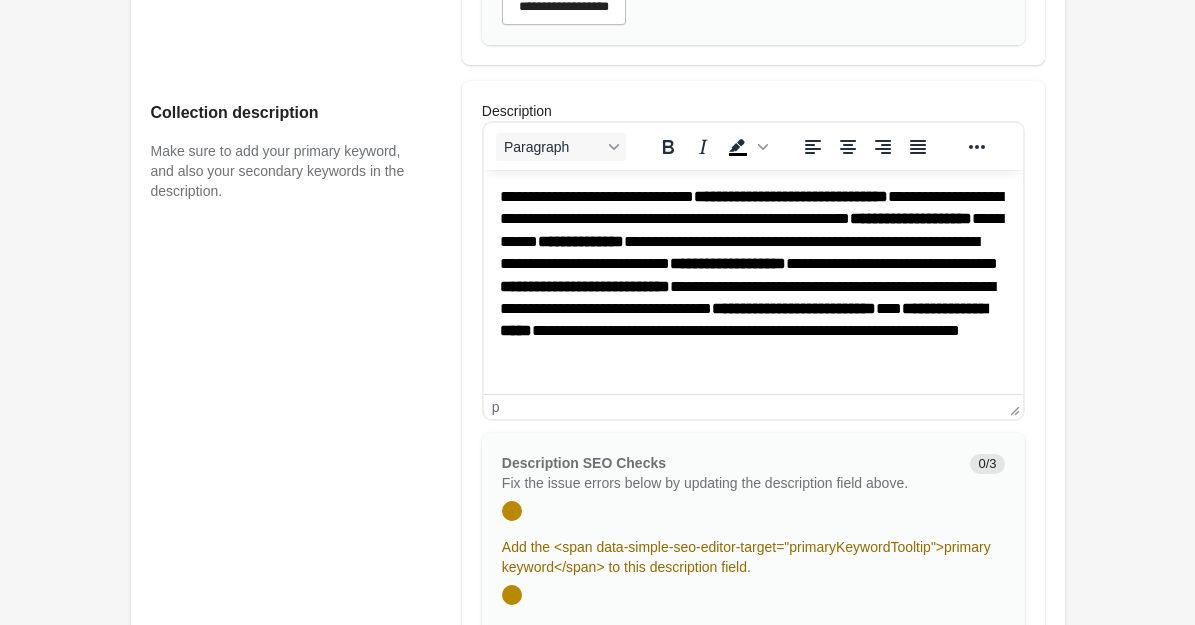 type 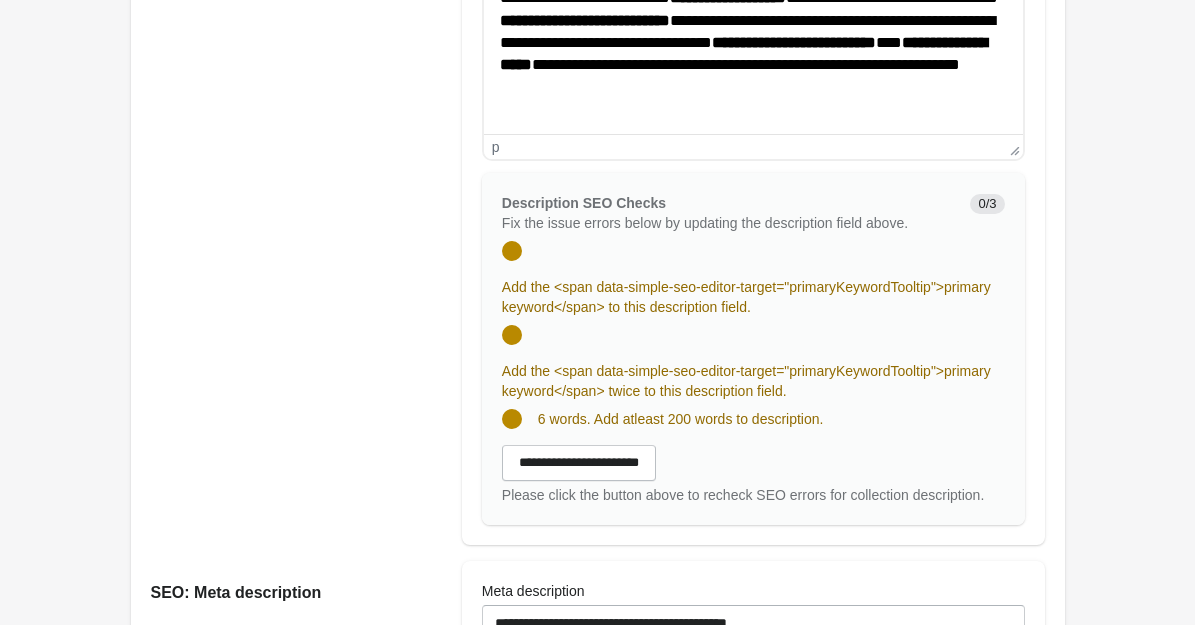scroll, scrollTop: 991, scrollLeft: 0, axis: vertical 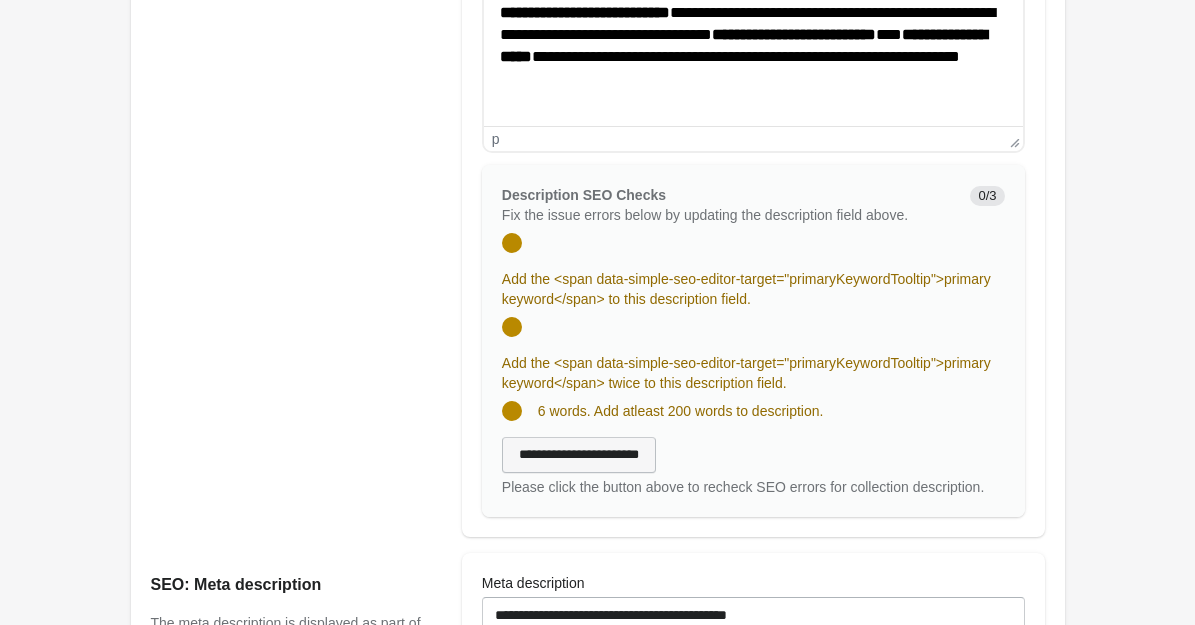 click on "**********" at bounding box center [579, 455] 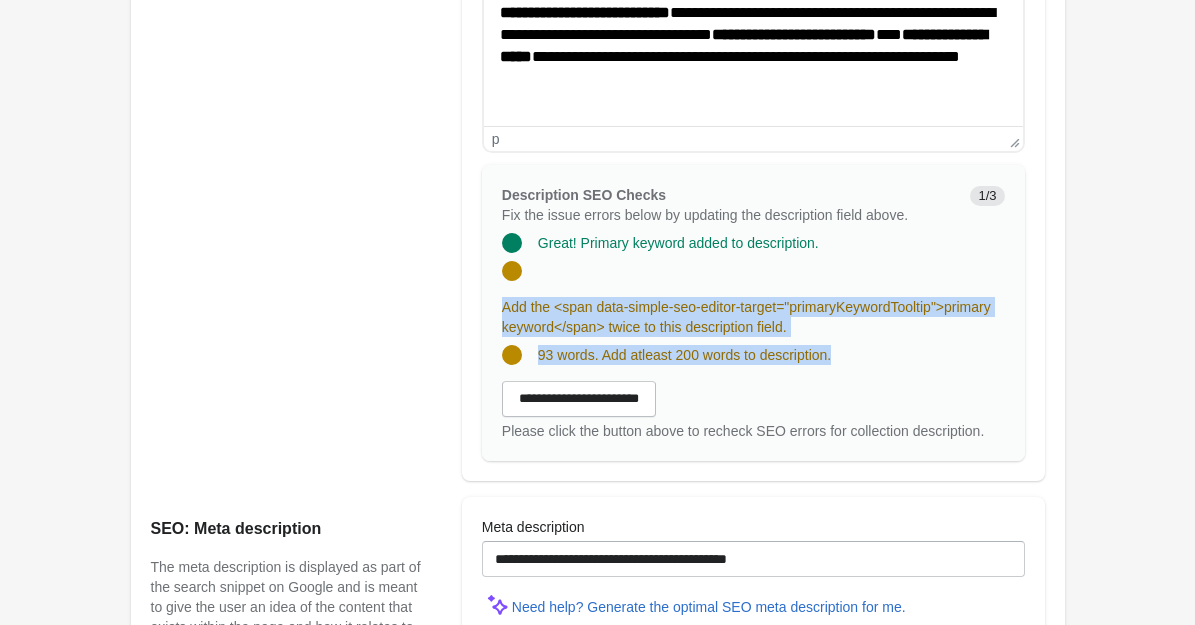 drag, startPoint x: 504, startPoint y: 325, endPoint x: 861, endPoint y: 396, distance: 363.99176 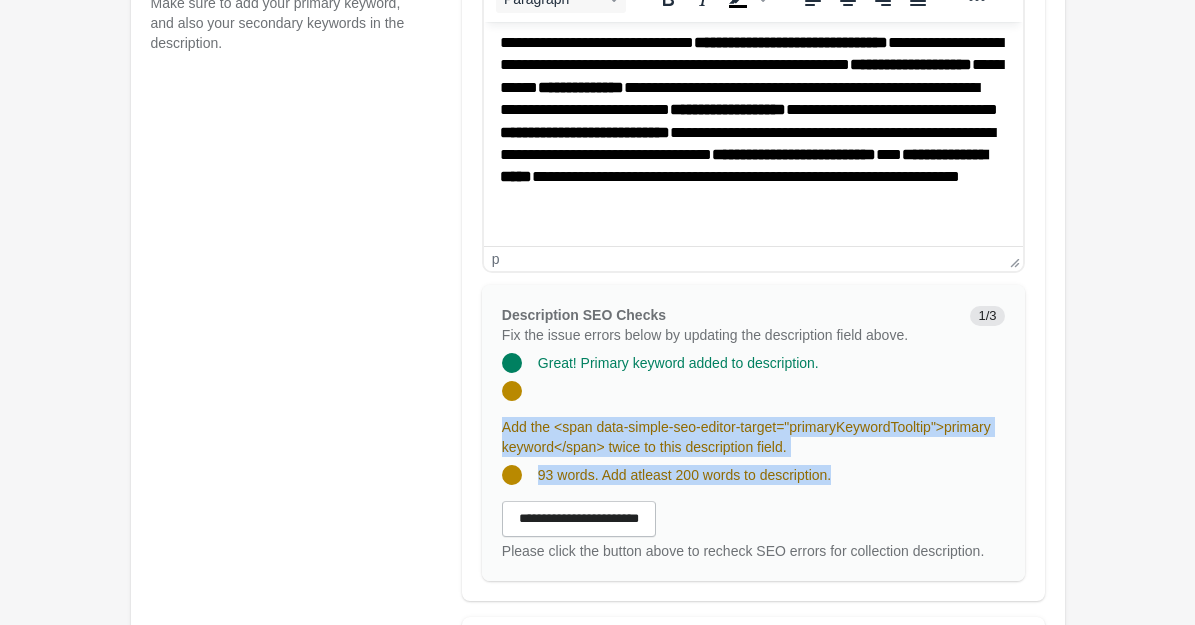 scroll, scrollTop: 815, scrollLeft: 0, axis: vertical 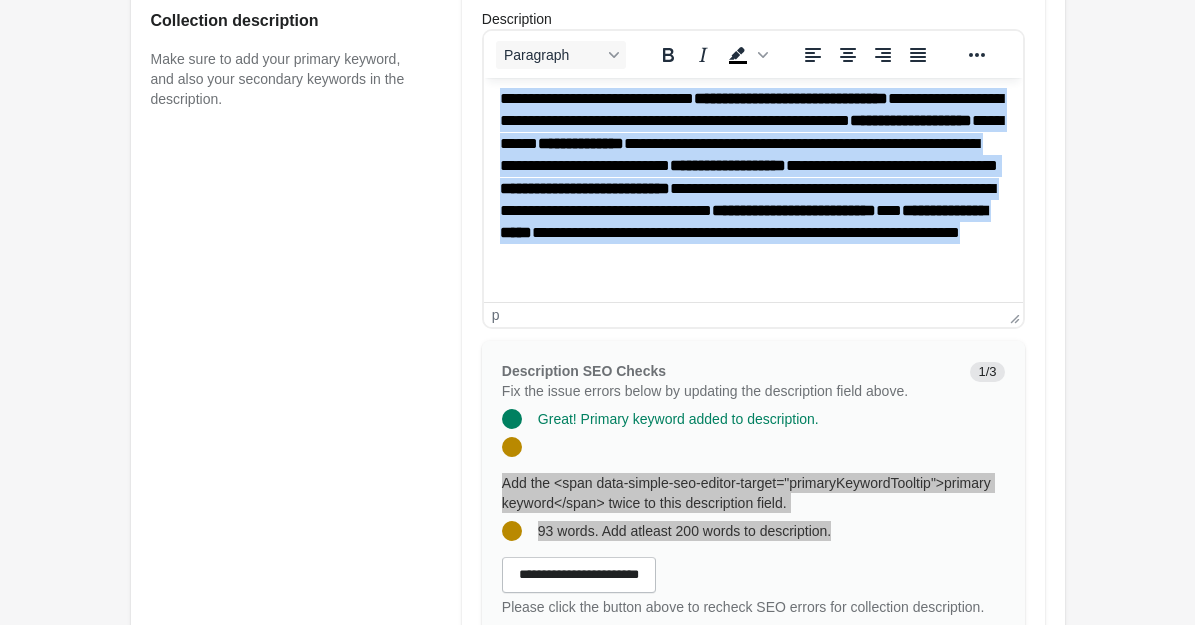 drag, startPoint x: 501, startPoint y: 96, endPoint x: 743, endPoint y: 327, distance: 334.55194 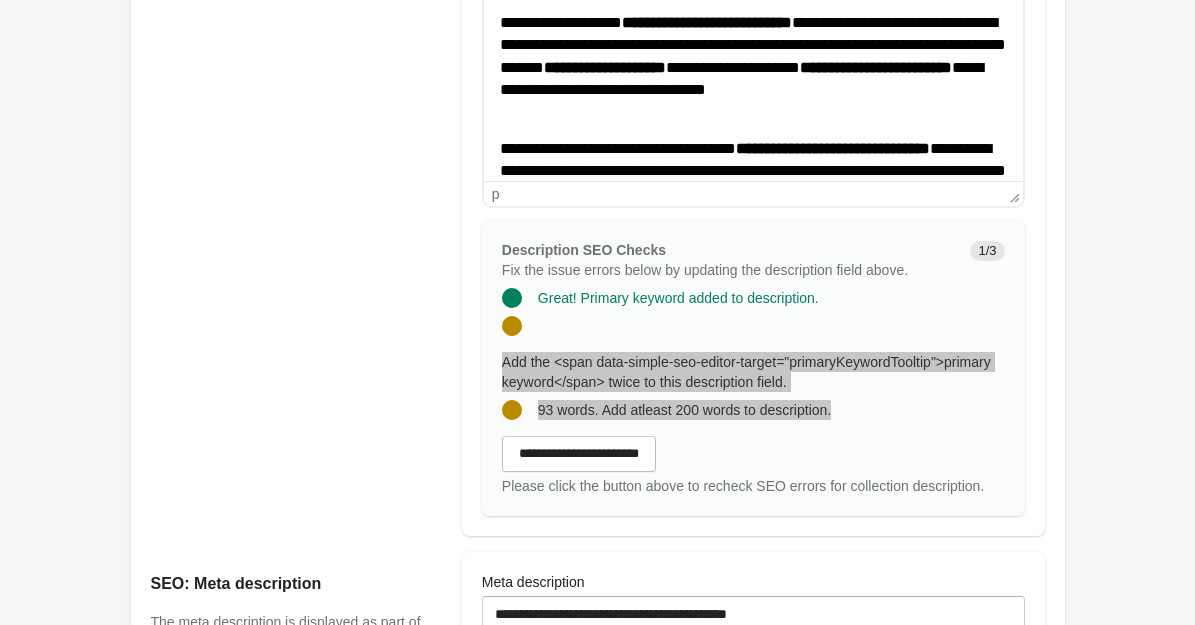 scroll, scrollTop: 949, scrollLeft: 0, axis: vertical 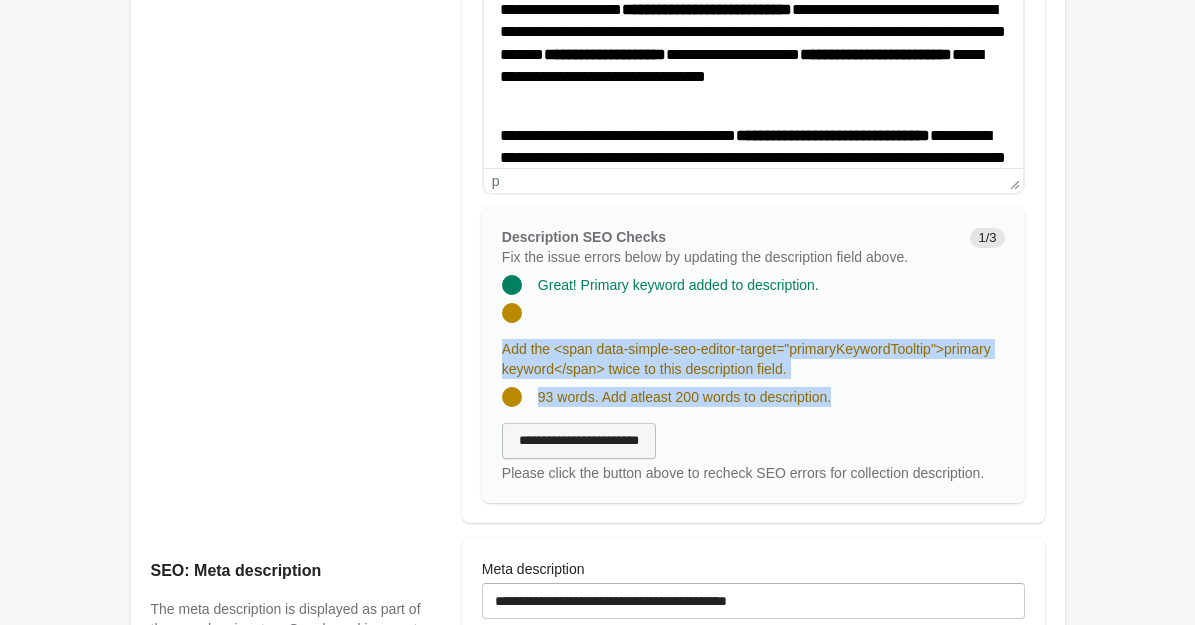 click on "**********" at bounding box center [579, 441] 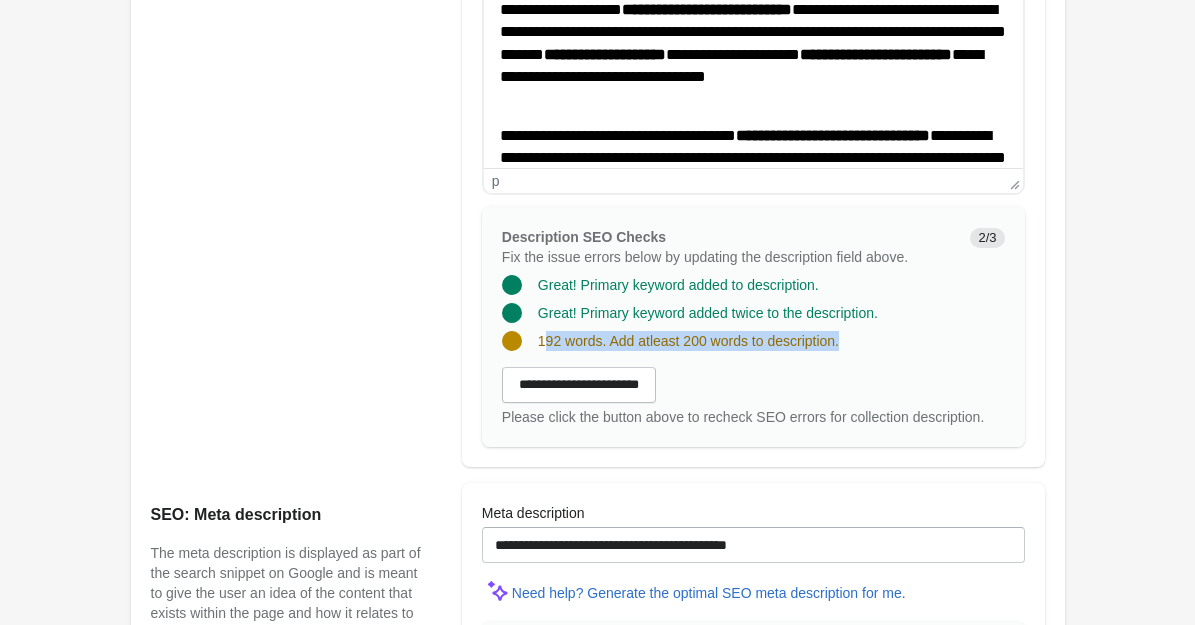 drag, startPoint x: 542, startPoint y: 361, endPoint x: 898, endPoint y: 367, distance: 356.05057 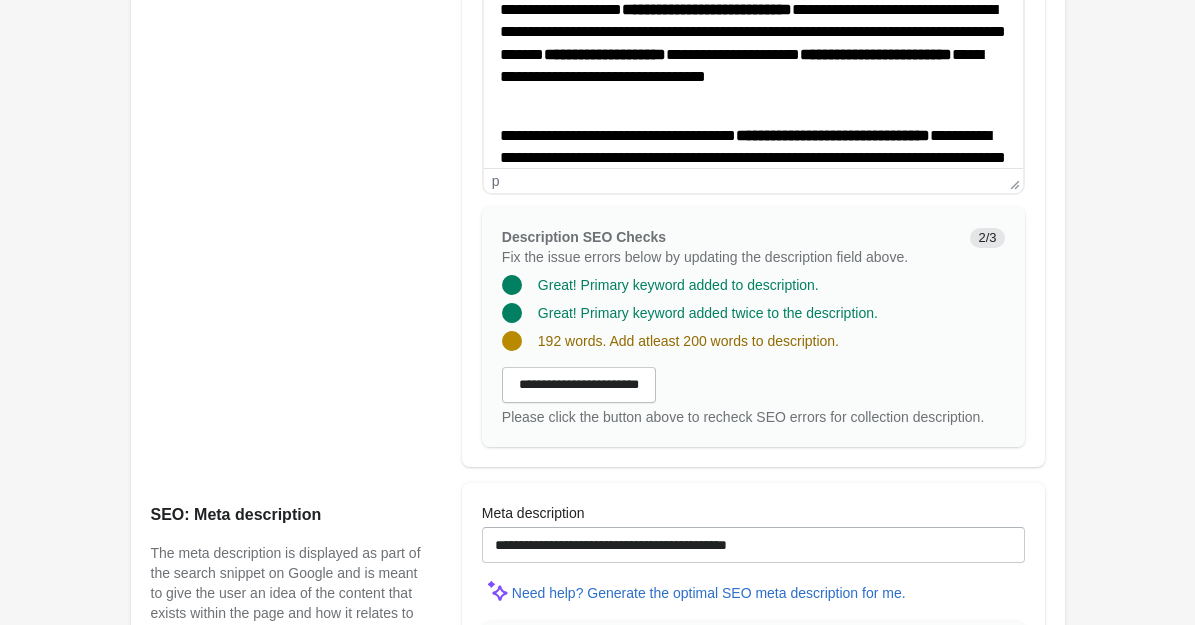 click on "192 words. Add atleast 200 words to description." at bounding box center (745, 333) 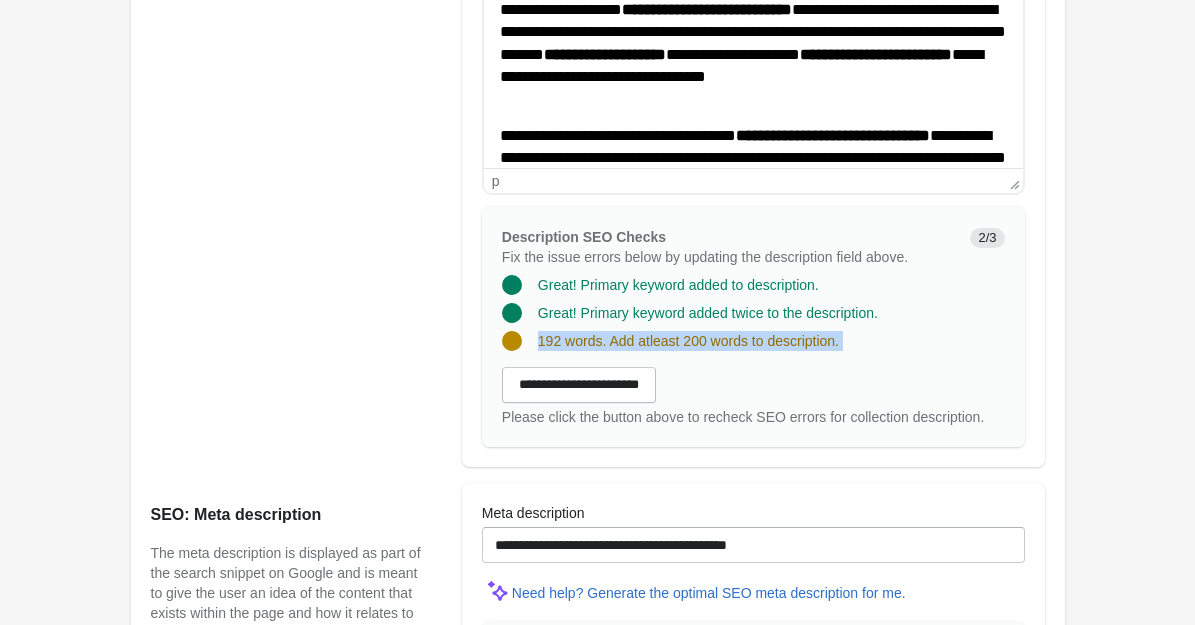 drag, startPoint x: 539, startPoint y: 362, endPoint x: 888, endPoint y: 385, distance: 349.75705 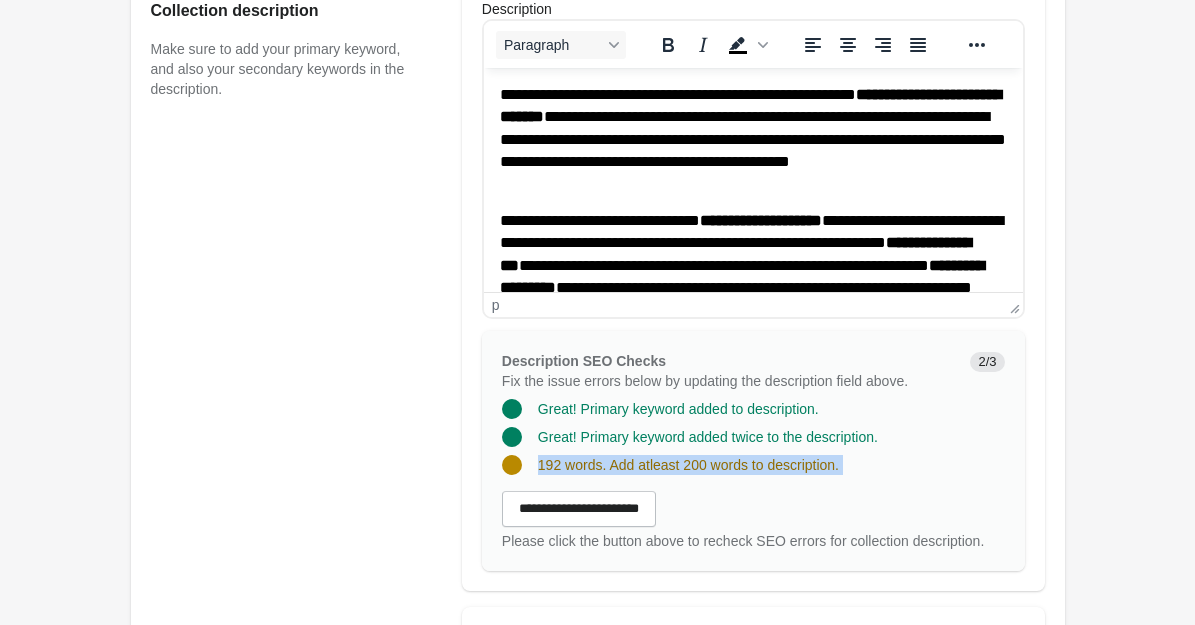scroll, scrollTop: 814, scrollLeft: 0, axis: vertical 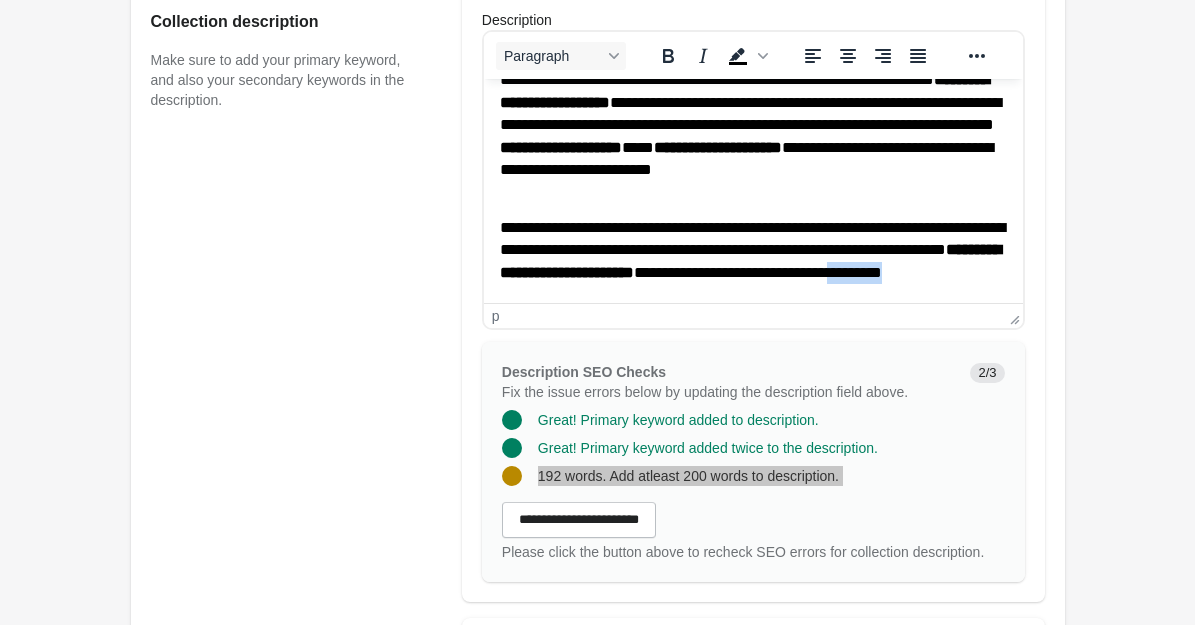drag, startPoint x: 499, startPoint y: 100, endPoint x: 619, endPoint y: 296, distance: 229.81732 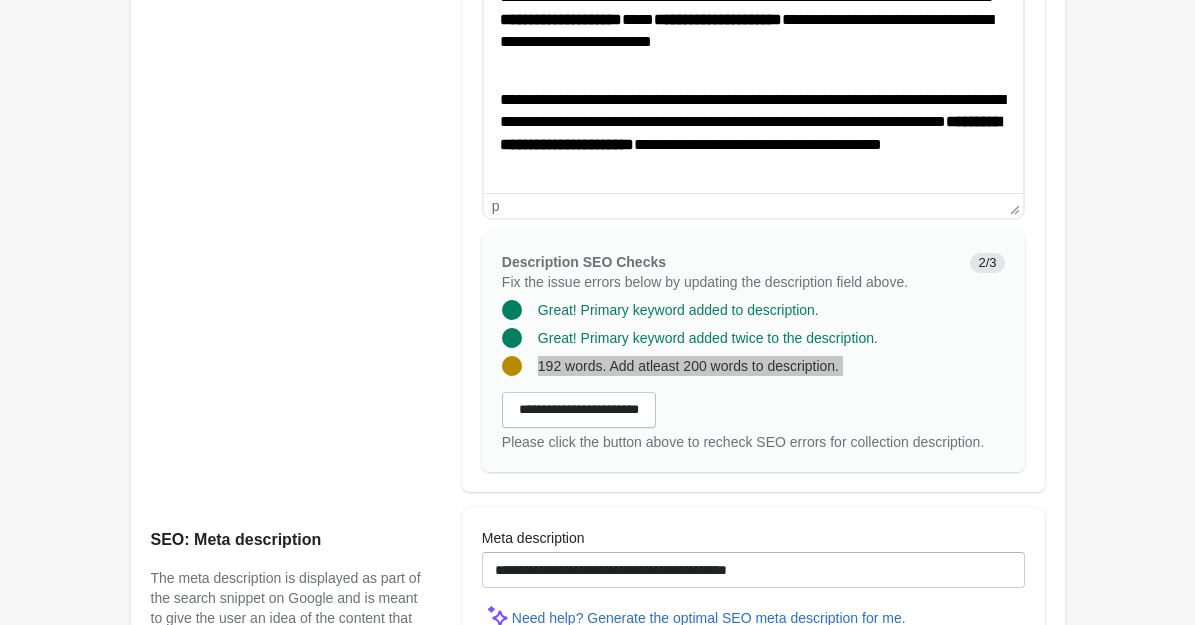 scroll, scrollTop: 939, scrollLeft: 0, axis: vertical 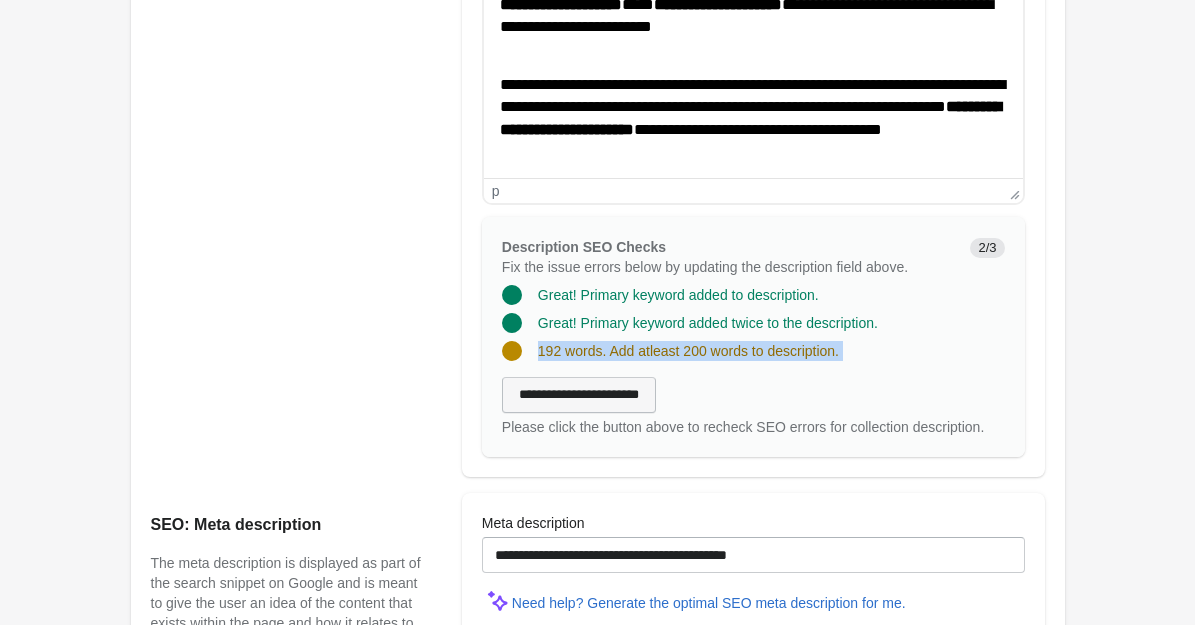 click on "**********" at bounding box center (579, 395) 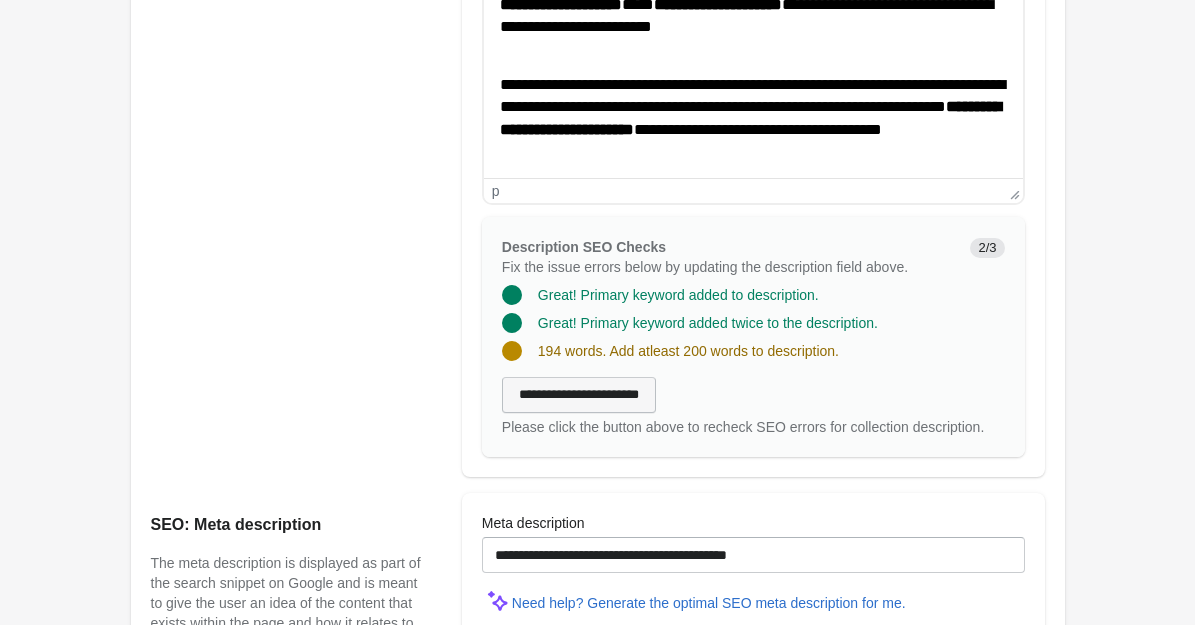 click on "**********" at bounding box center (579, 395) 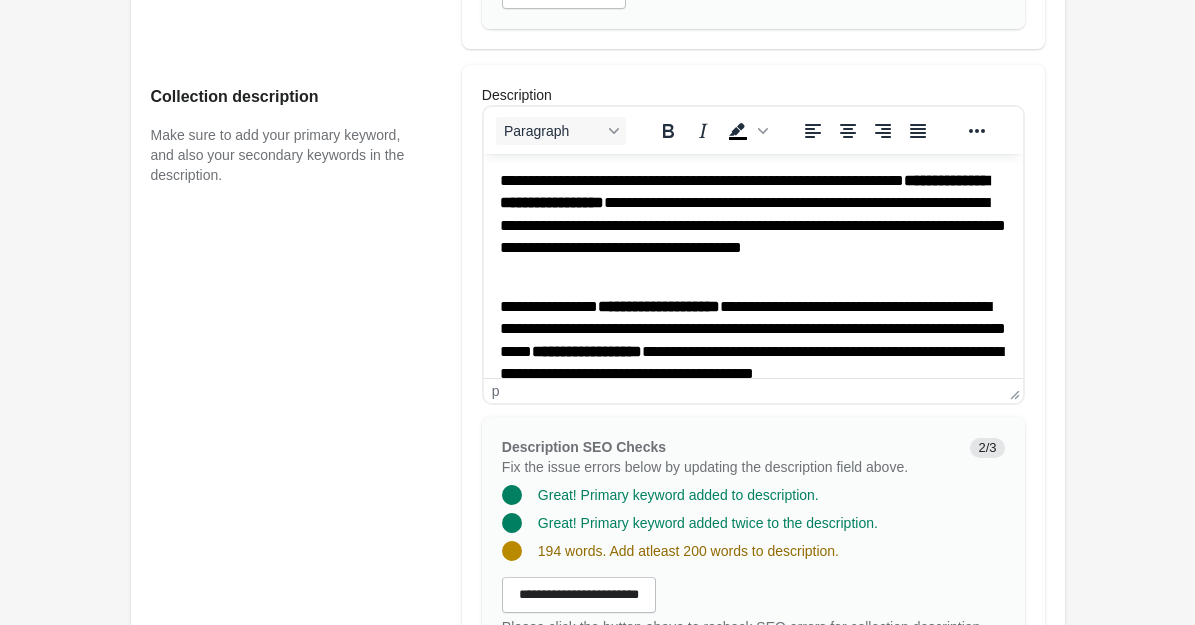 scroll, scrollTop: 0, scrollLeft: 0, axis: both 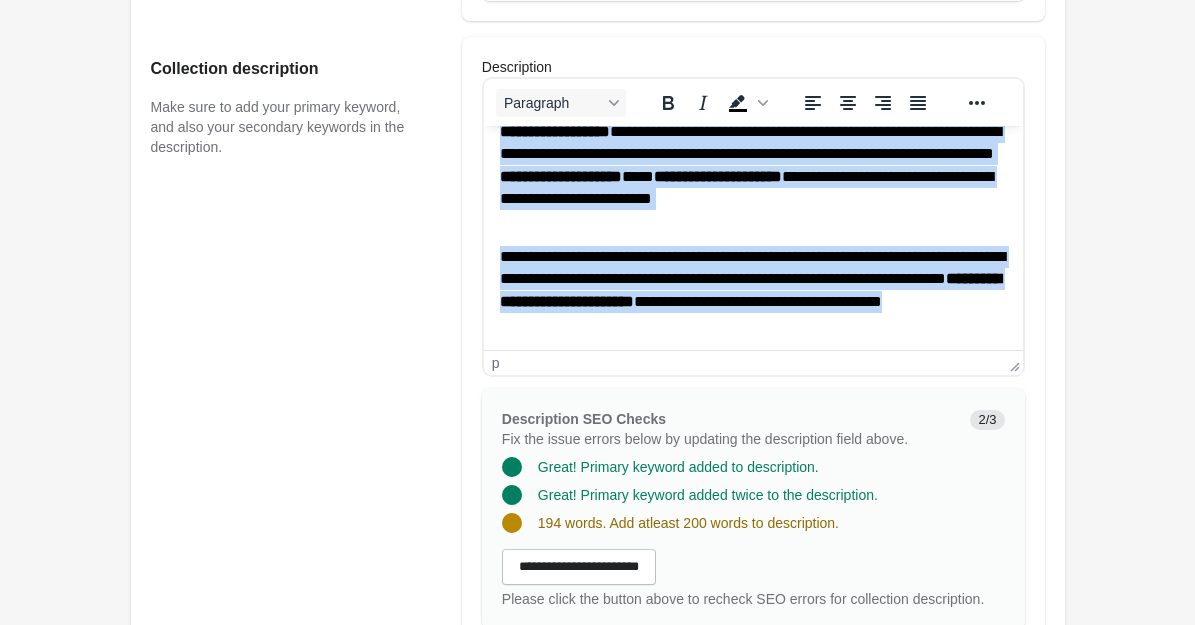 drag, startPoint x: 499, startPoint y: 152, endPoint x: 624, endPoint y: 447, distance: 320.39038 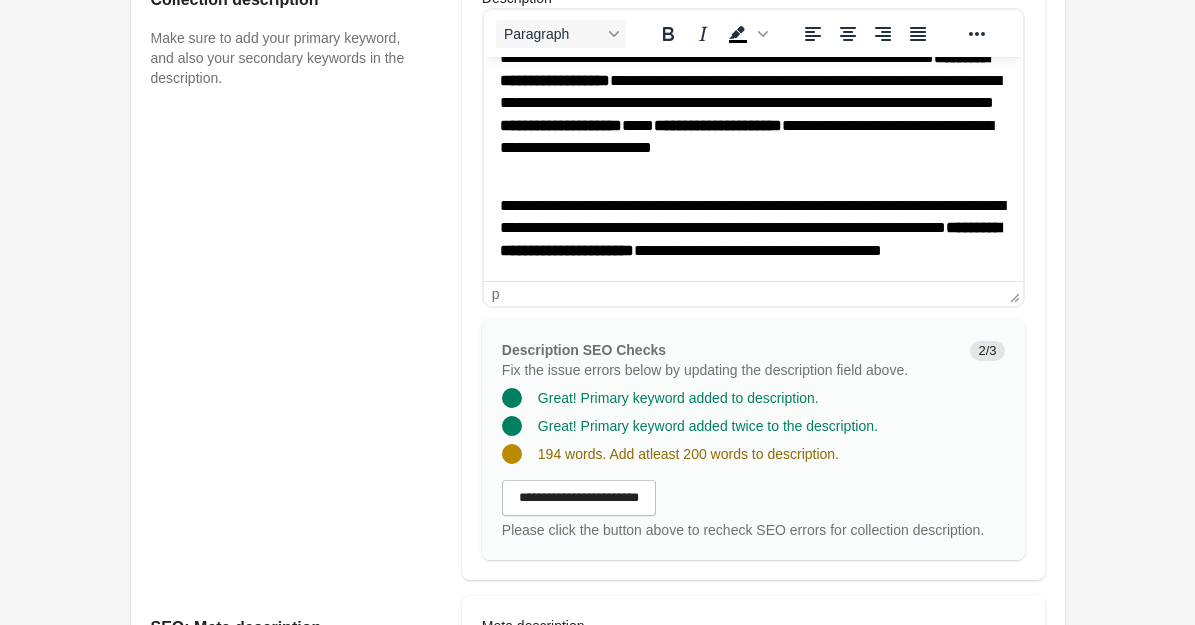 scroll, scrollTop: 837, scrollLeft: 0, axis: vertical 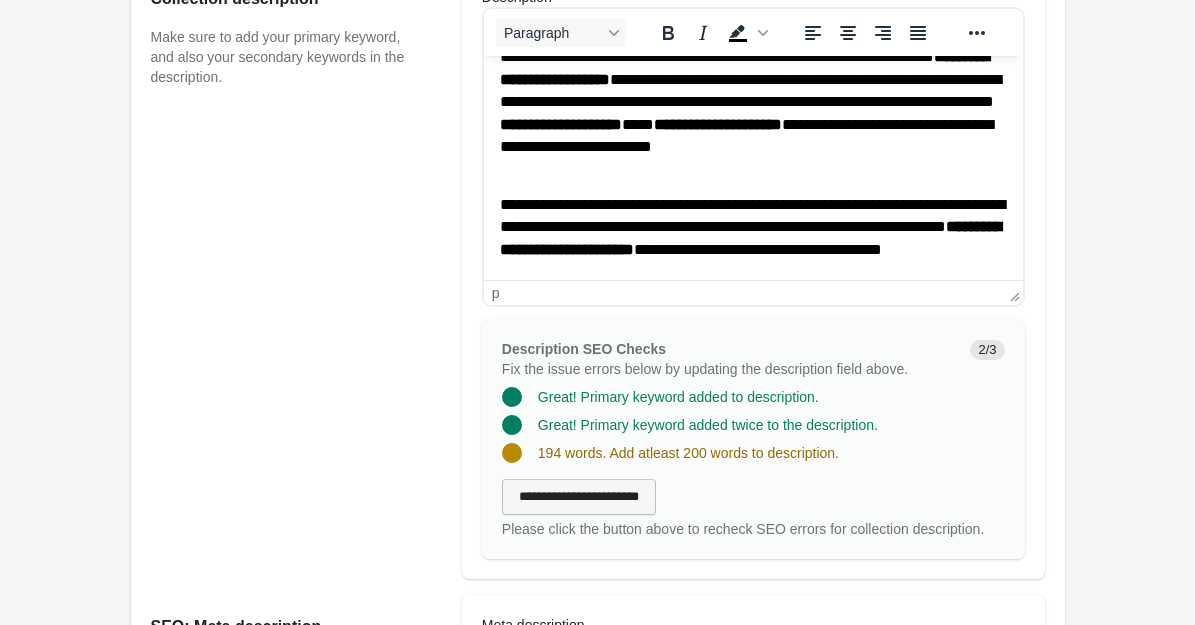 click on "**********" at bounding box center [579, 497] 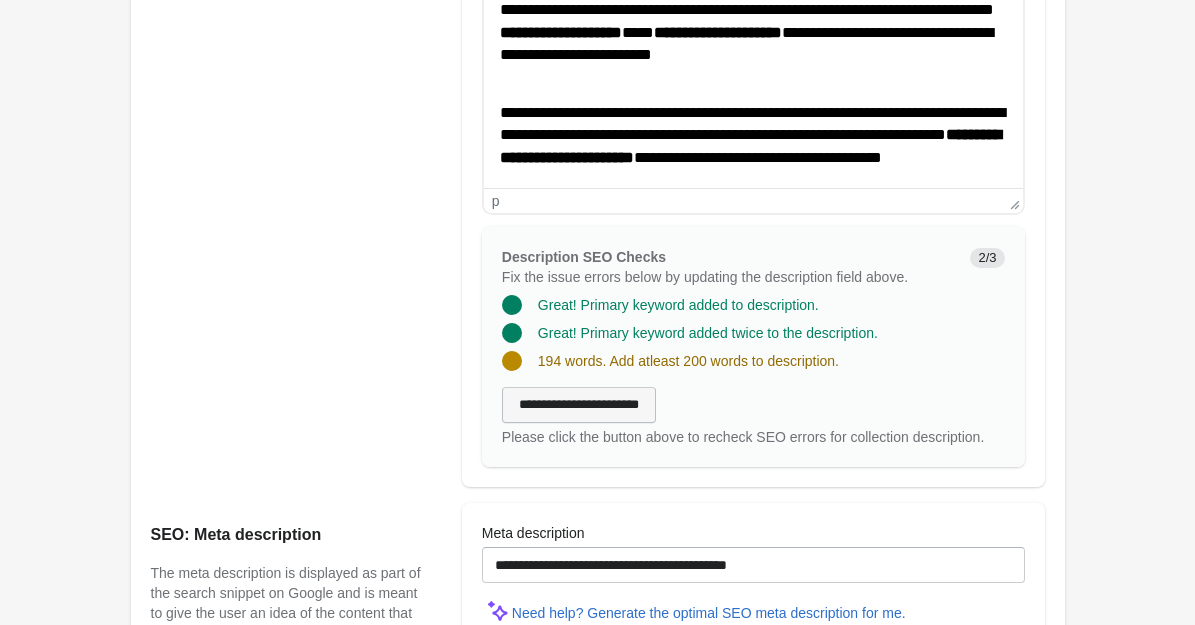 scroll, scrollTop: 936, scrollLeft: 0, axis: vertical 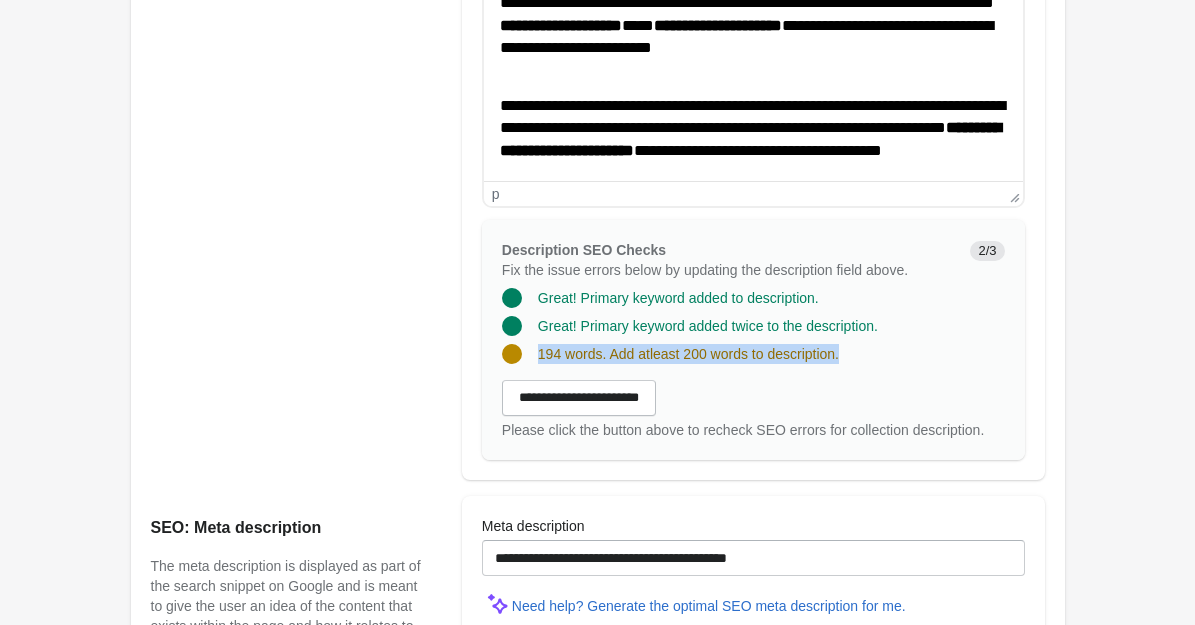 drag, startPoint x: 539, startPoint y: 373, endPoint x: 910, endPoint y: 378, distance: 371.0337 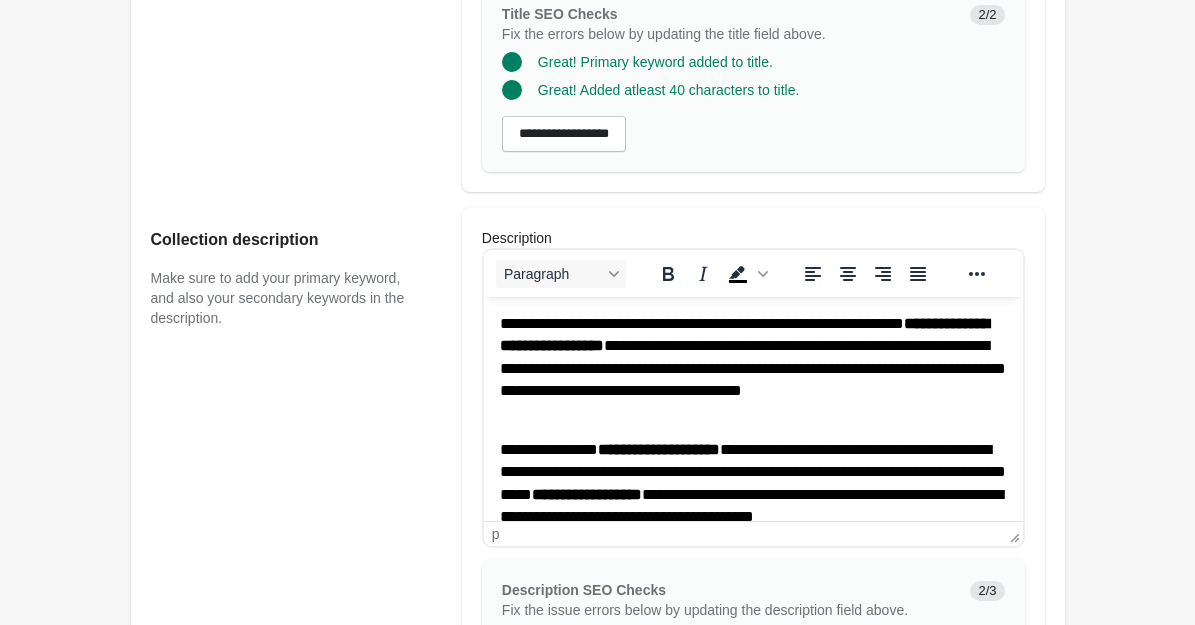 scroll, scrollTop: 0, scrollLeft: 0, axis: both 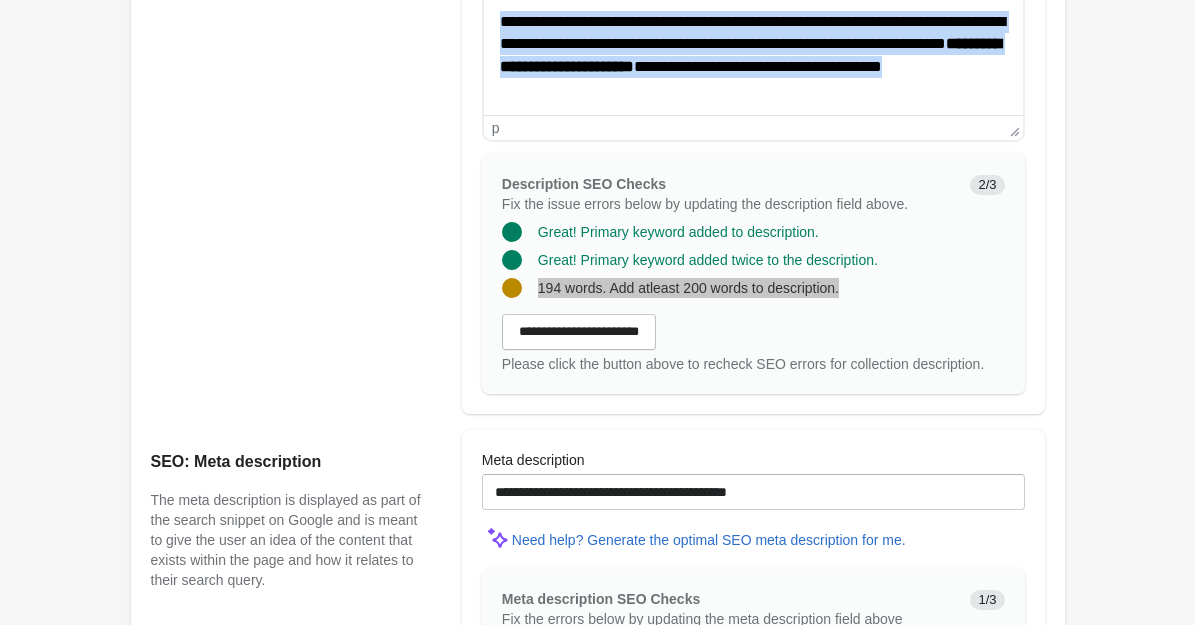 drag, startPoint x: 502, startPoint y: -85, endPoint x: 659, endPoint y: 234, distance: 355.54184 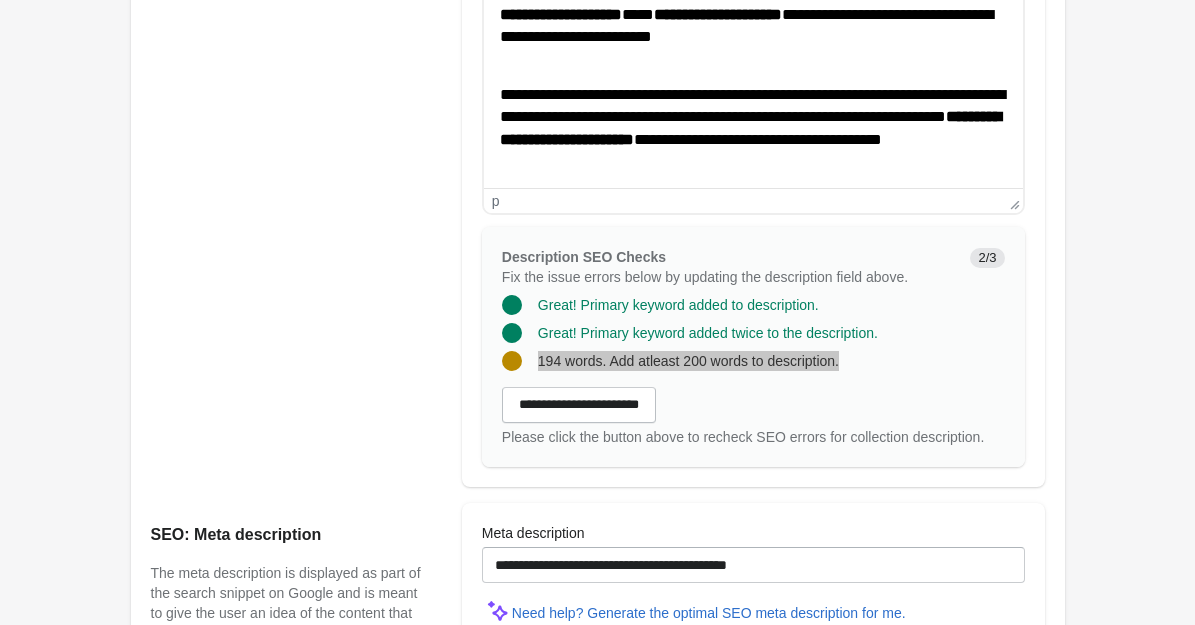 scroll, scrollTop: 318, scrollLeft: 0, axis: vertical 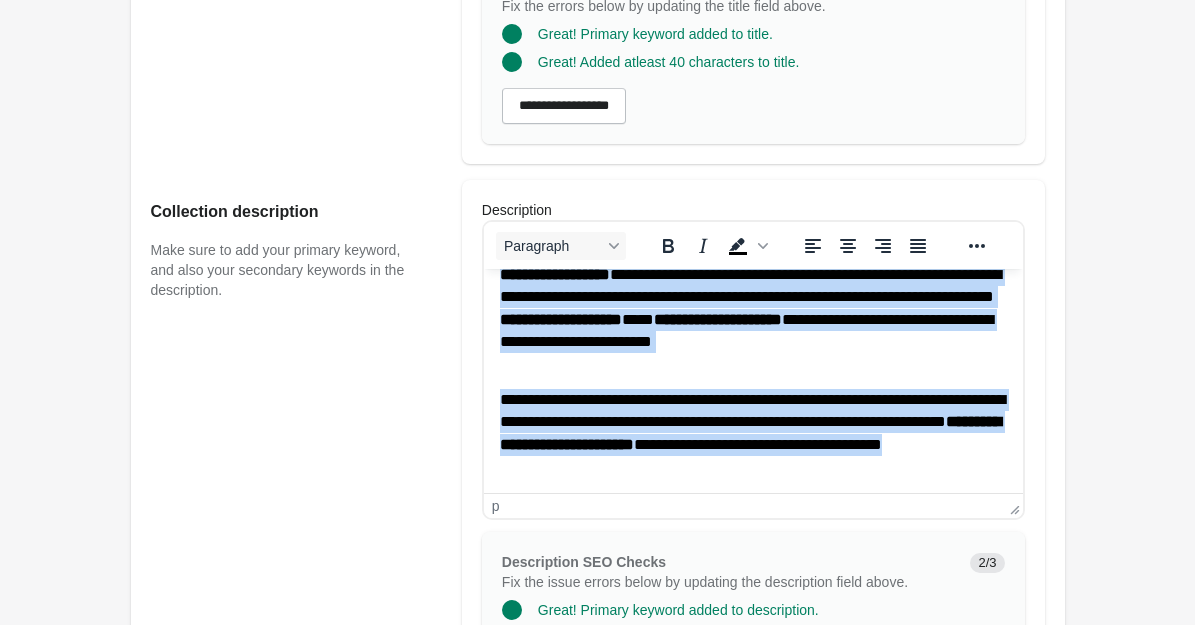 drag, startPoint x: 499, startPoint y: 292, endPoint x: 632, endPoint y: 489, distance: 237.69308 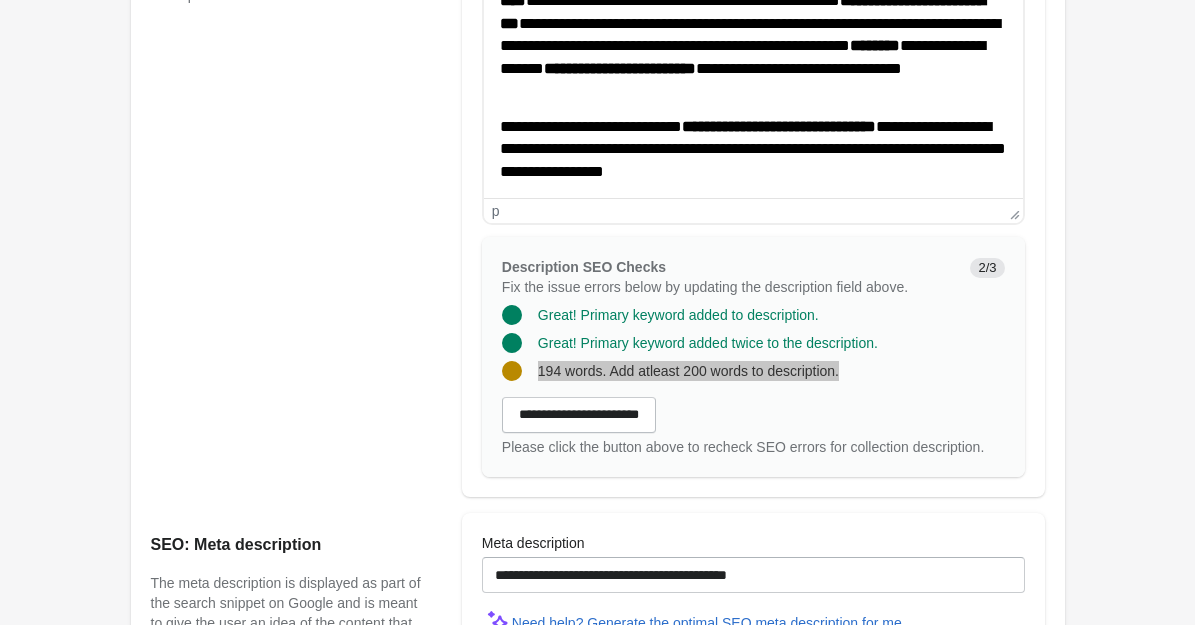 scroll, scrollTop: 933, scrollLeft: 0, axis: vertical 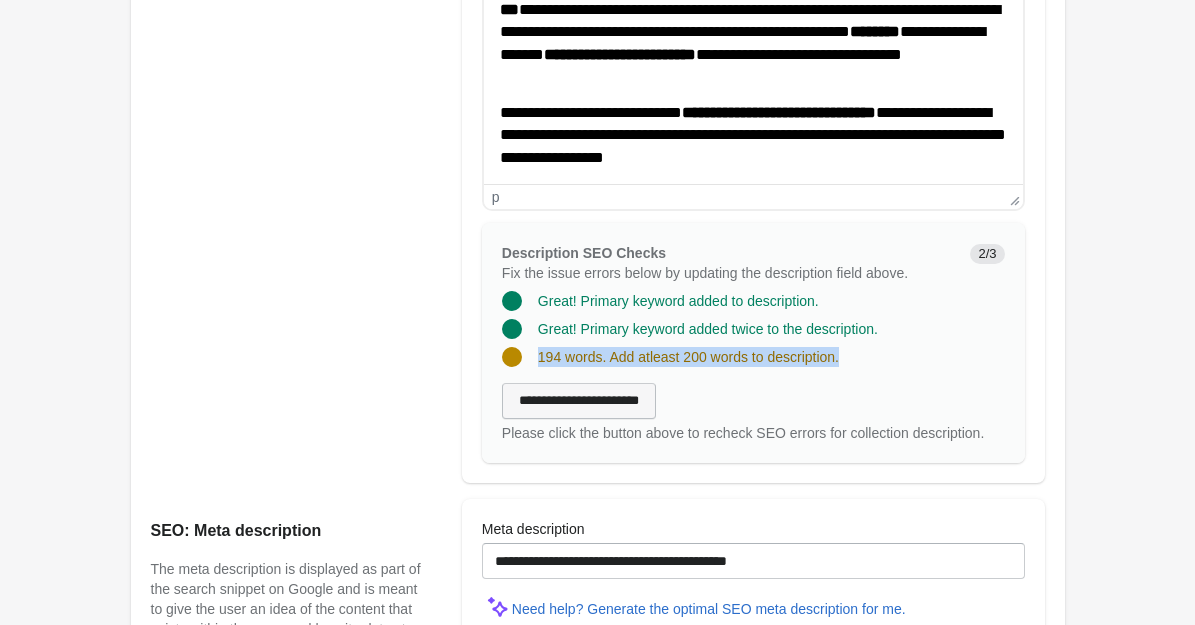 click on "**********" at bounding box center [579, 401] 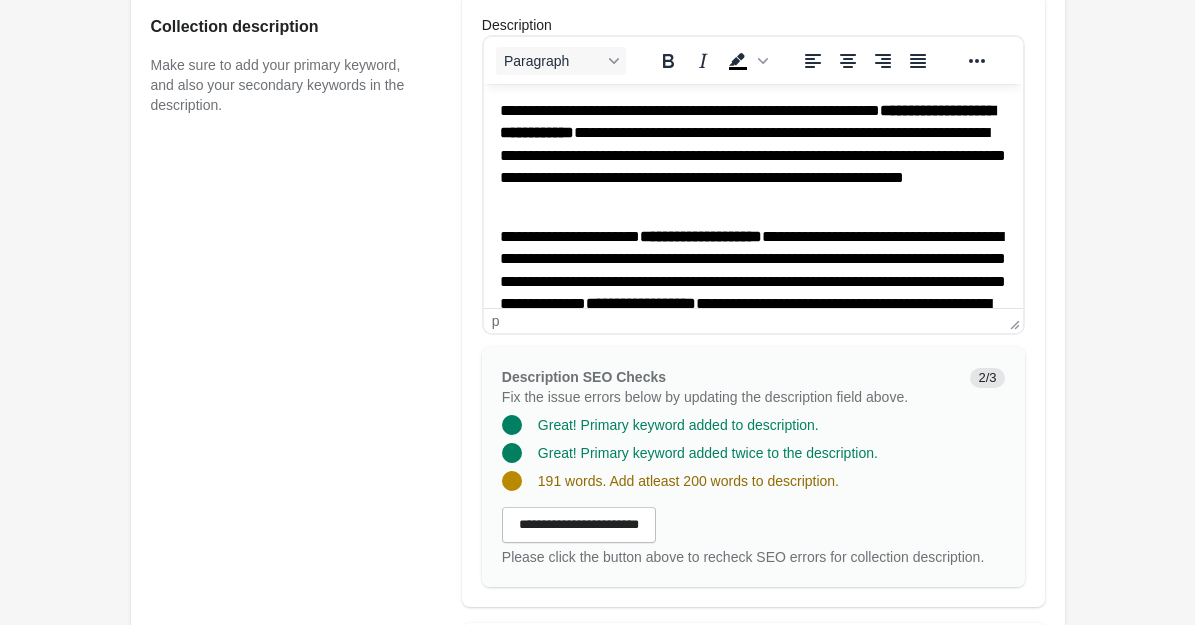scroll, scrollTop: 803, scrollLeft: 0, axis: vertical 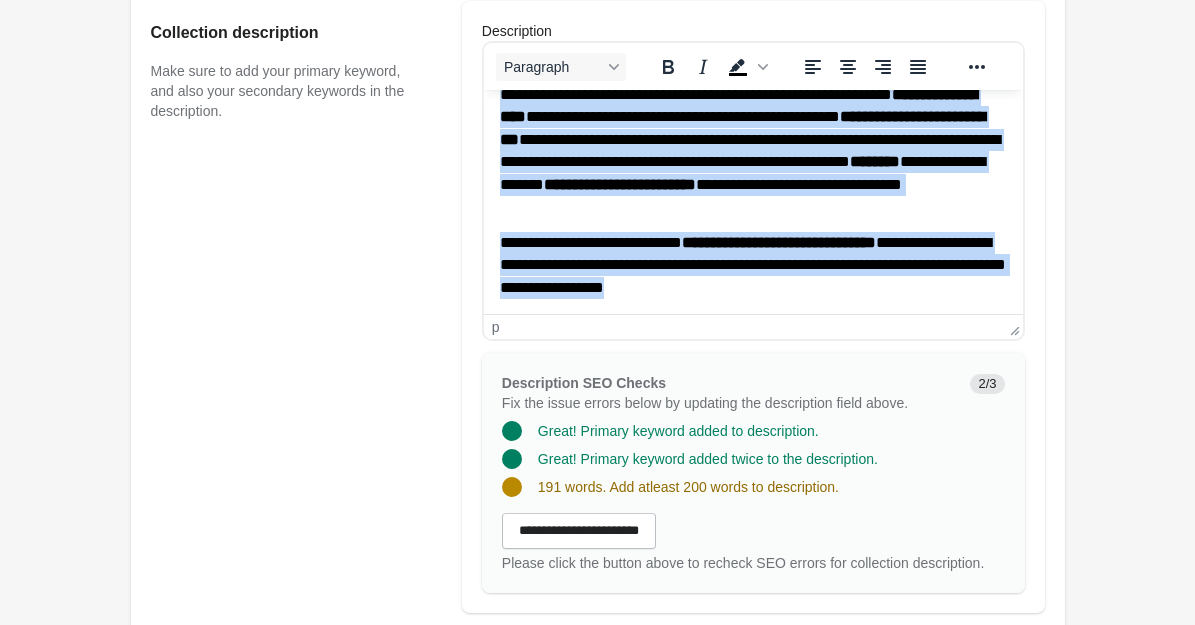 drag, startPoint x: 501, startPoint y: 112, endPoint x: 712, endPoint y: 469, distance: 414.69266 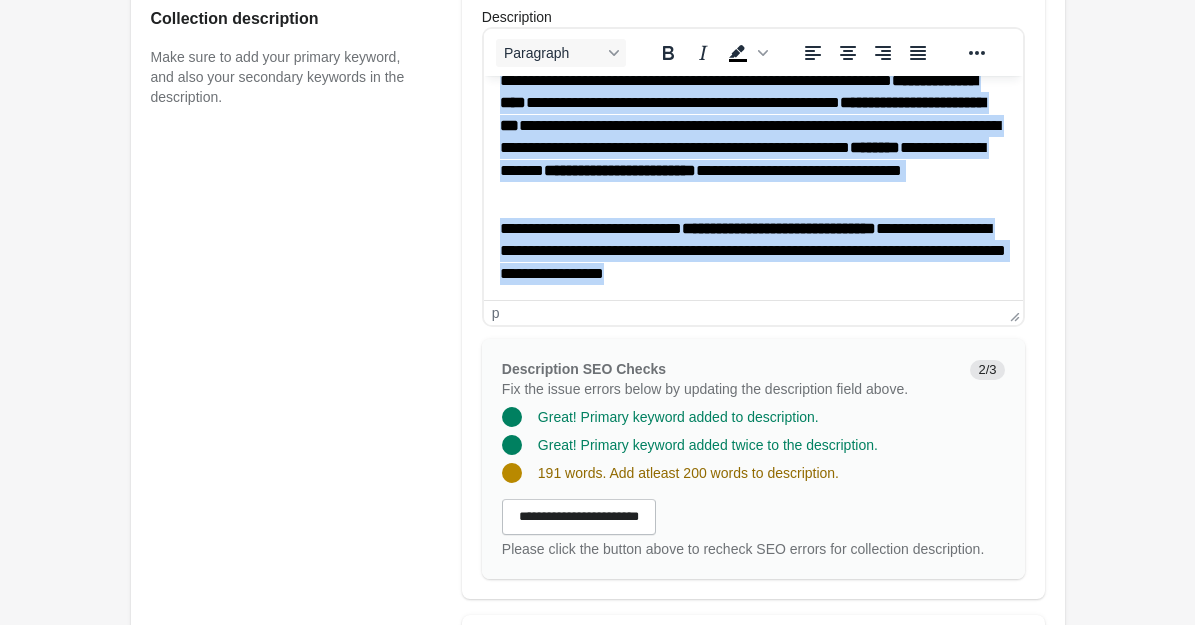 scroll, scrollTop: 827, scrollLeft: 0, axis: vertical 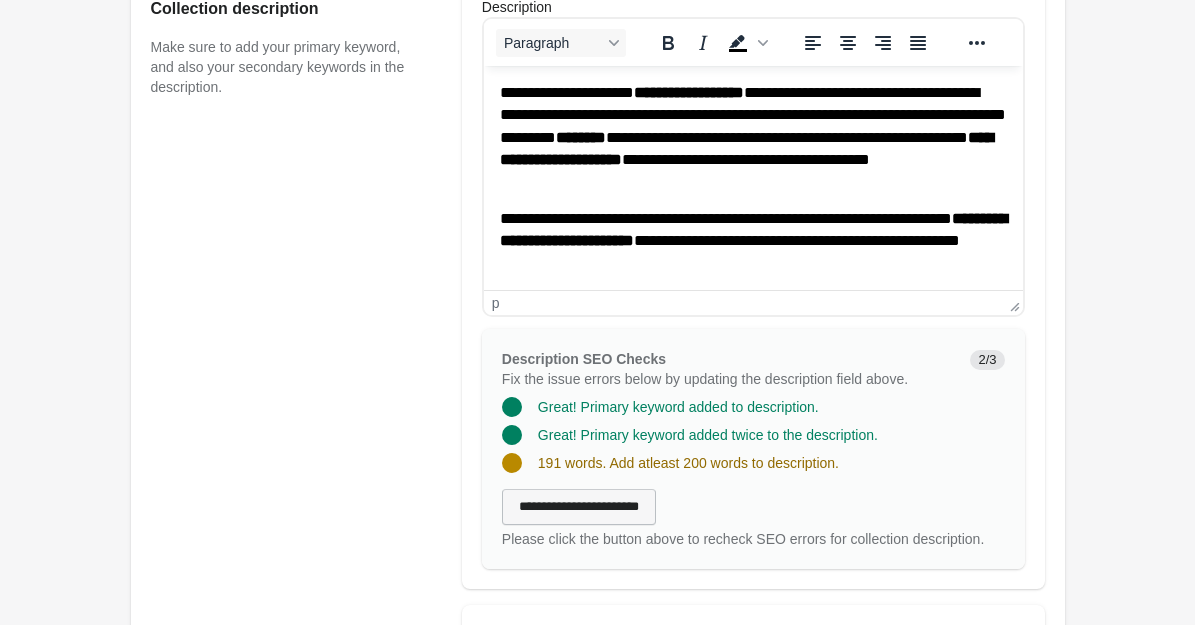 click on "**********" at bounding box center (579, 507) 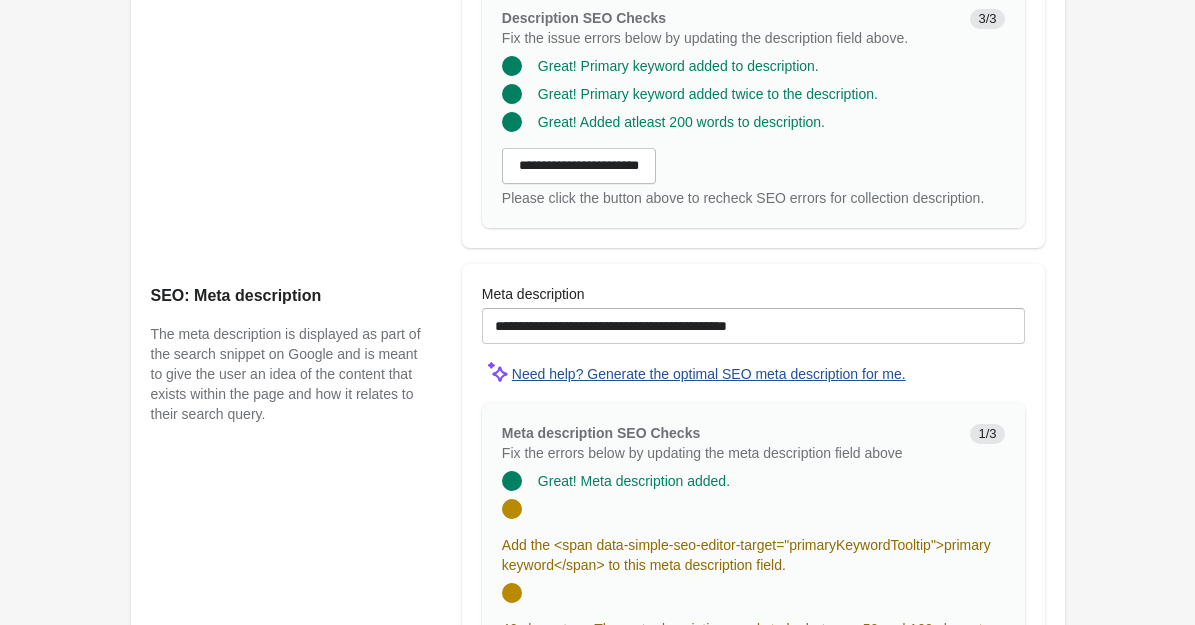 scroll, scrollTop: 1177, scrollLeft: 0, axis: vertical 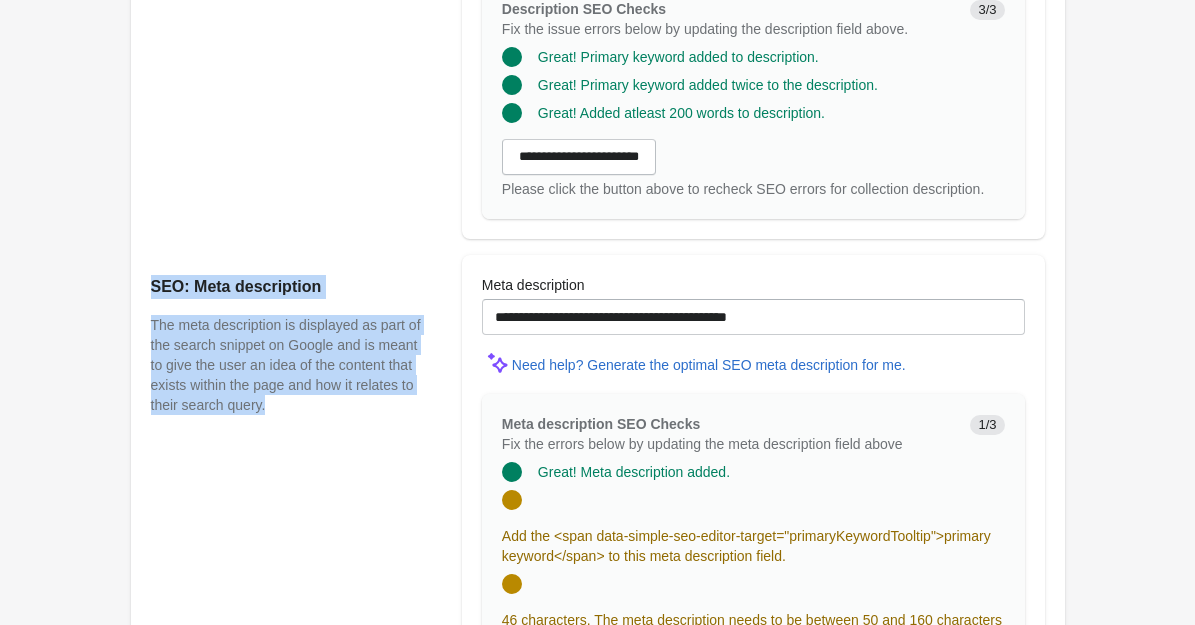 drag, startPoint x: 151, startPoint y: 325, endPoint x: 434, endPoint y: 506, distance: 335.93155 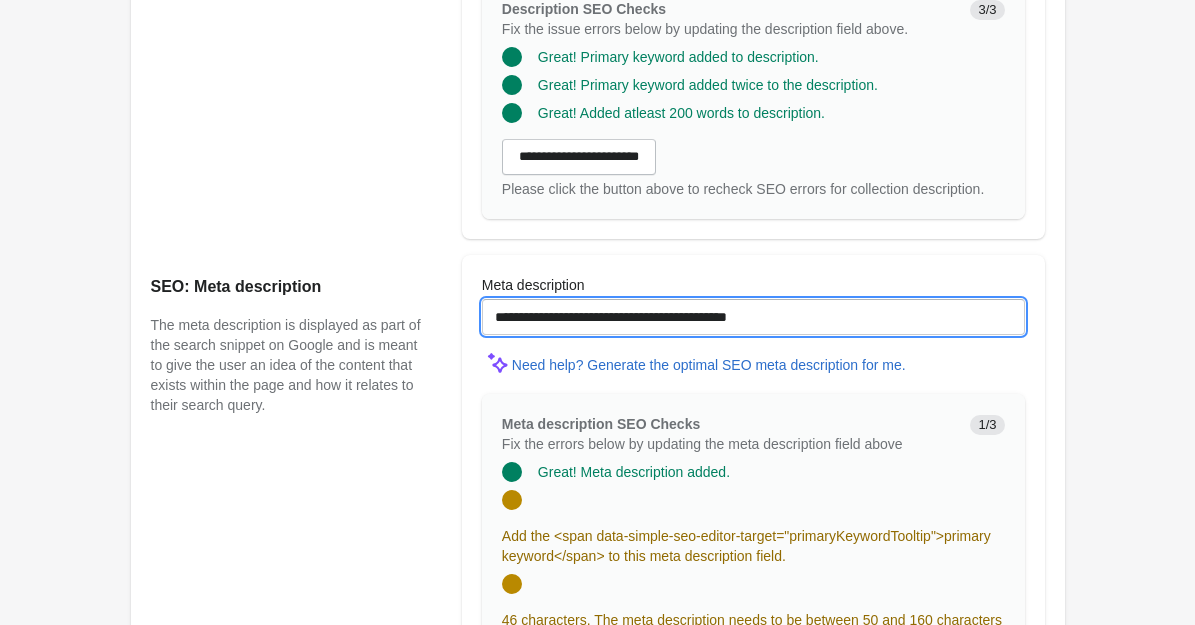 click on "**********" at bounding box center [753, 317] 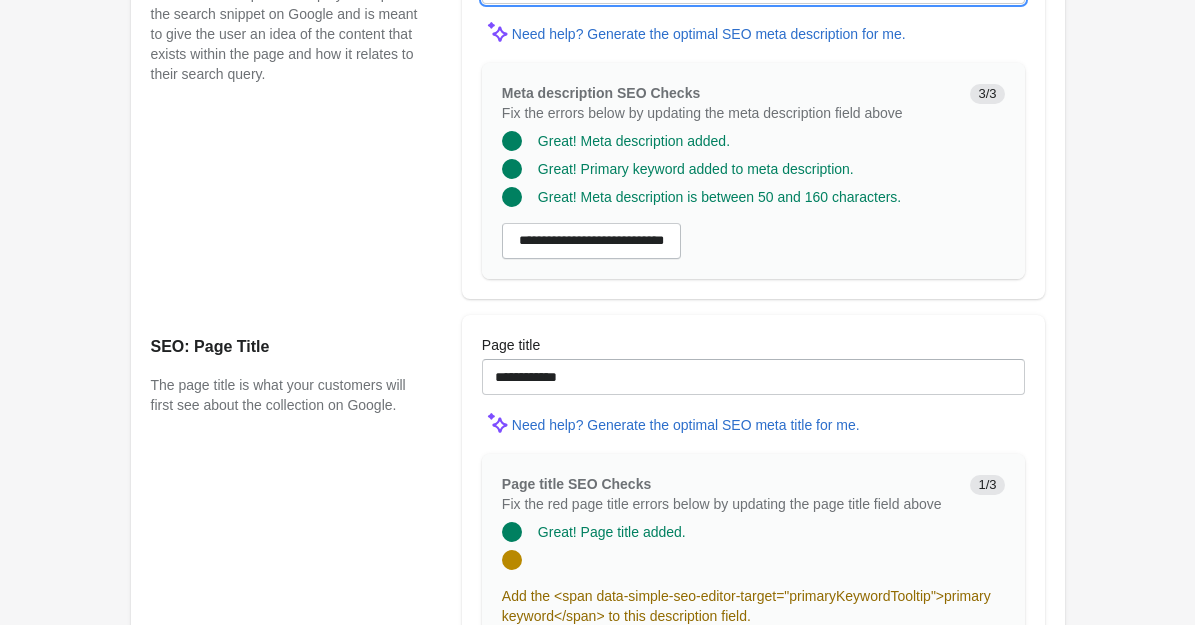 scroll, scrollTop: 1533, scrollLeft: 0, axis: vertical 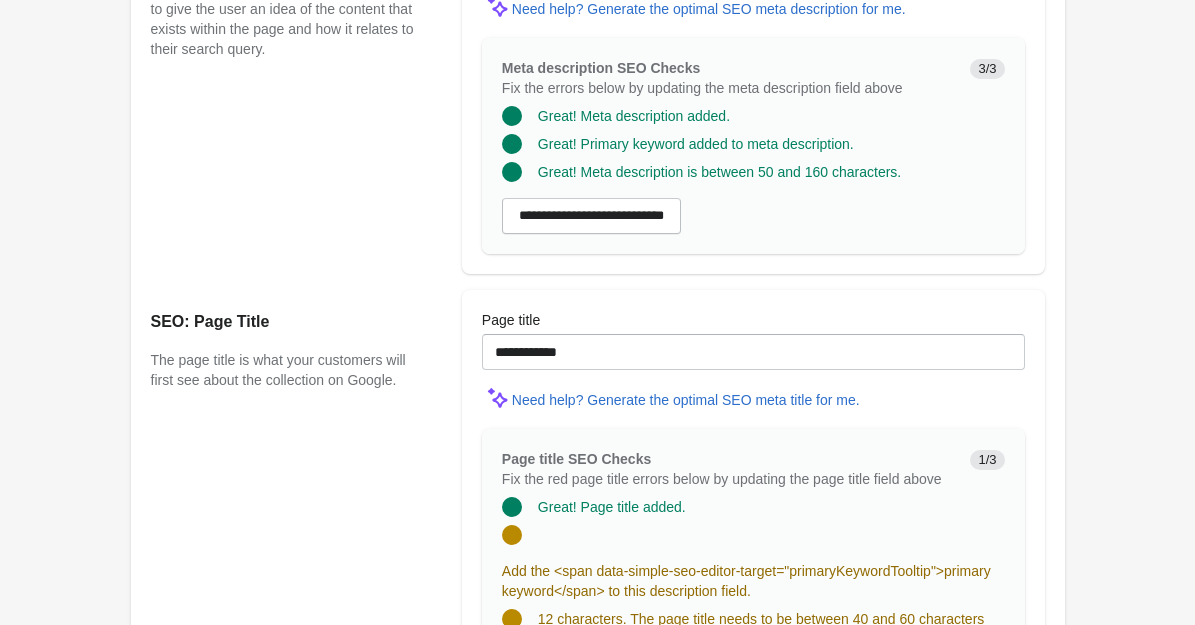 type on "**********" 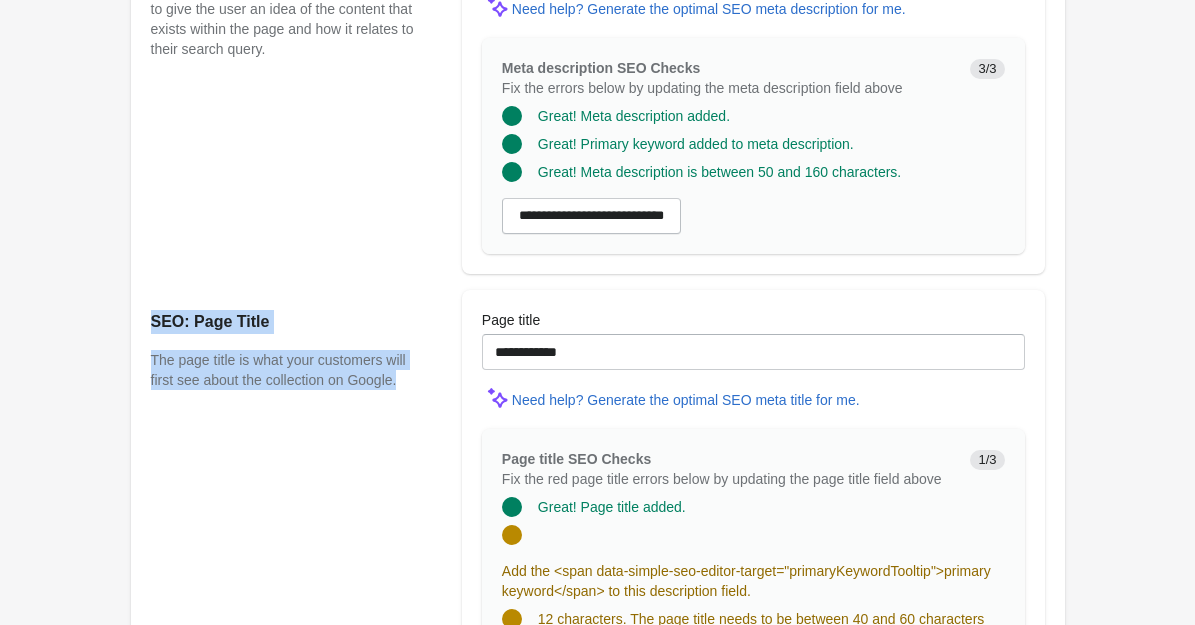drag, startPoint x: 152, startPoint y: 361, endPoint x: 417, endPoint y: 424, distance: 272.38574 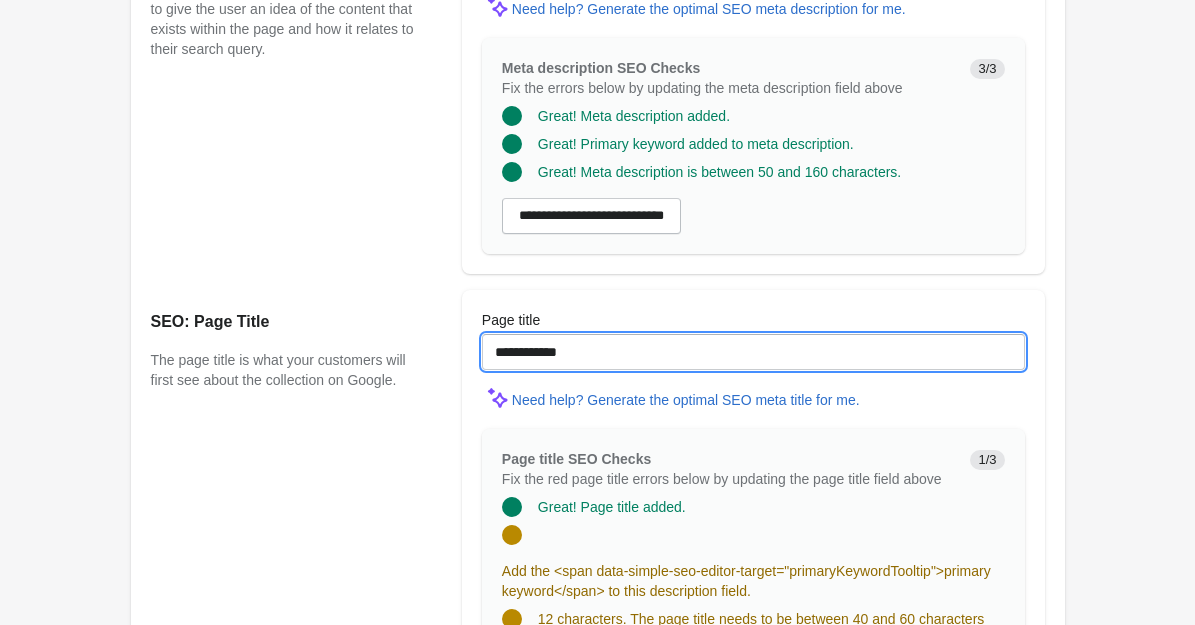 drag, startPoint x: 625, startPoint y: 393, endPoint x: 485, endPoint y: 387, distance: 140.12851 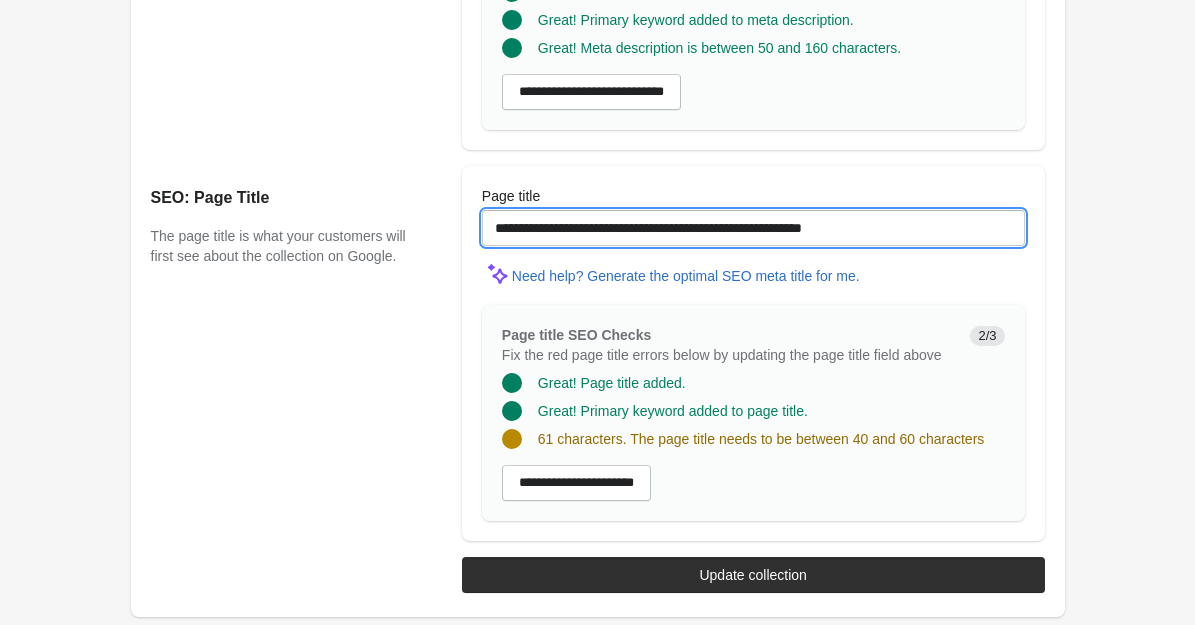scroll, scrollTop: 1733, scrollLeft: 0, axis: vertical 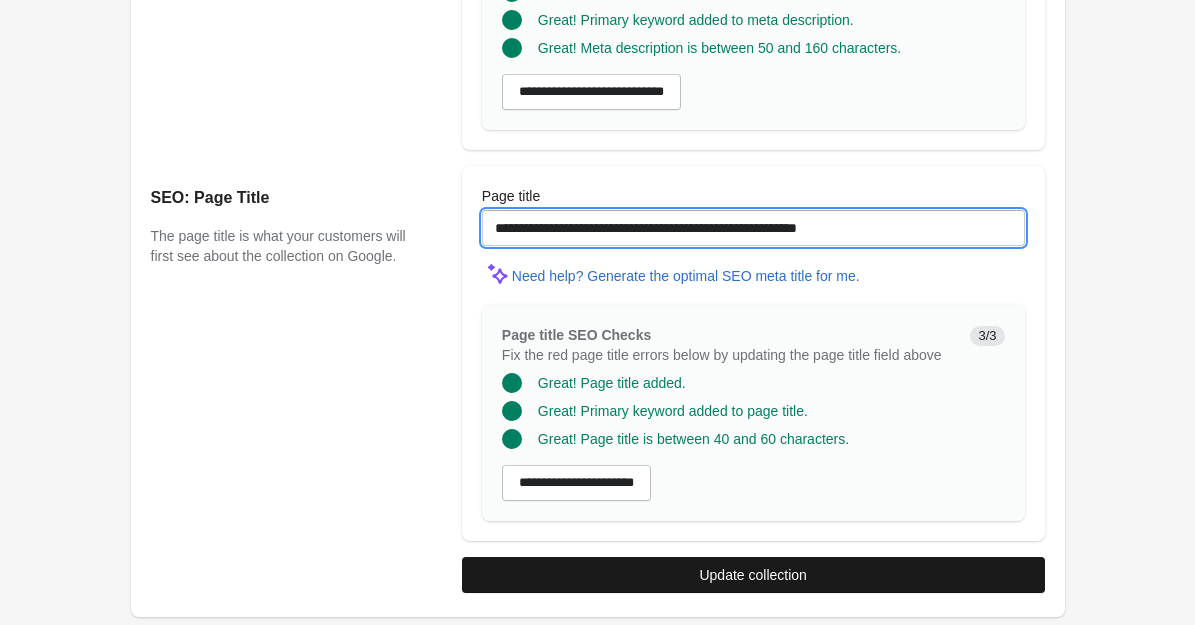 type on "**********" 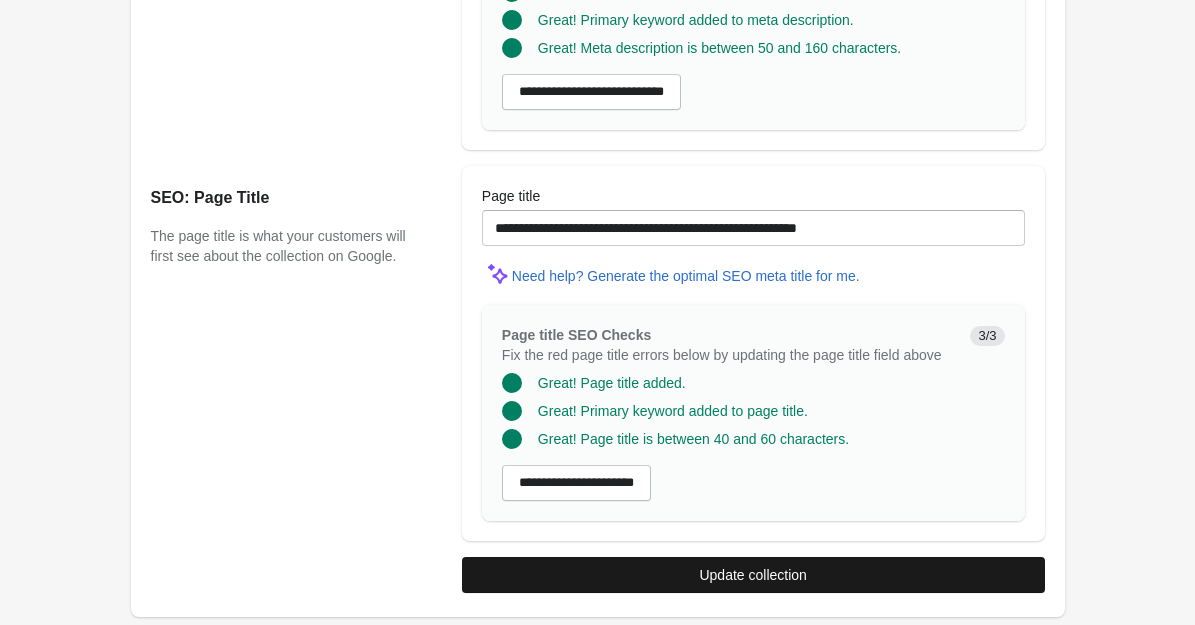 click on "Update collection" at bounding box center [752, 575] 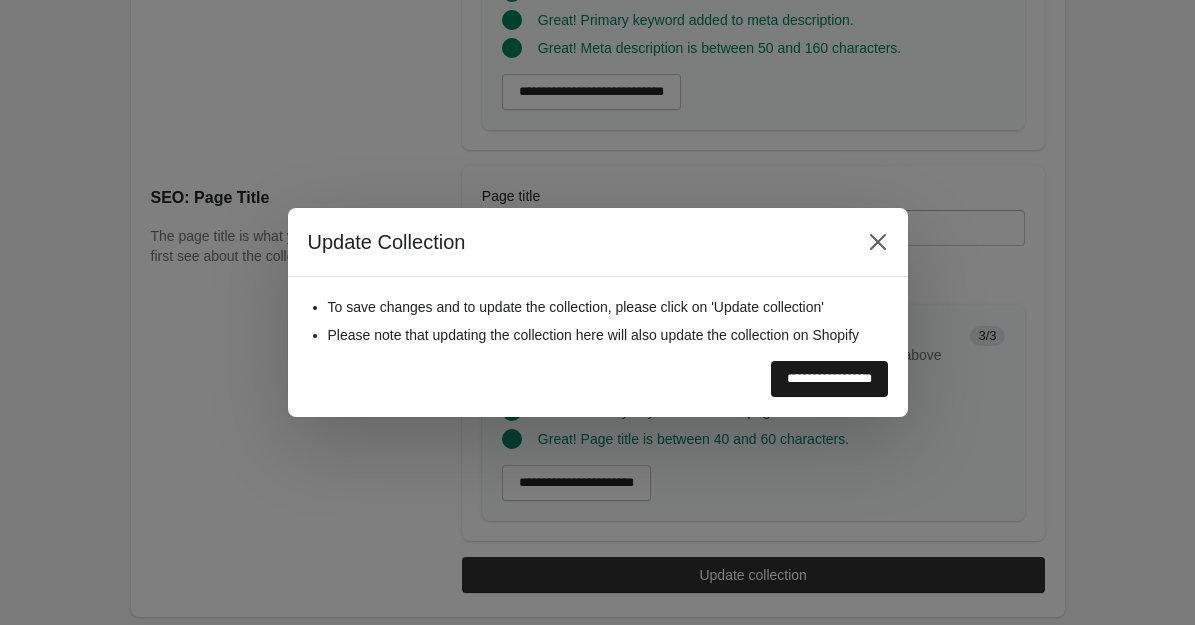 click on "**********" at bounding box center (829, 379) 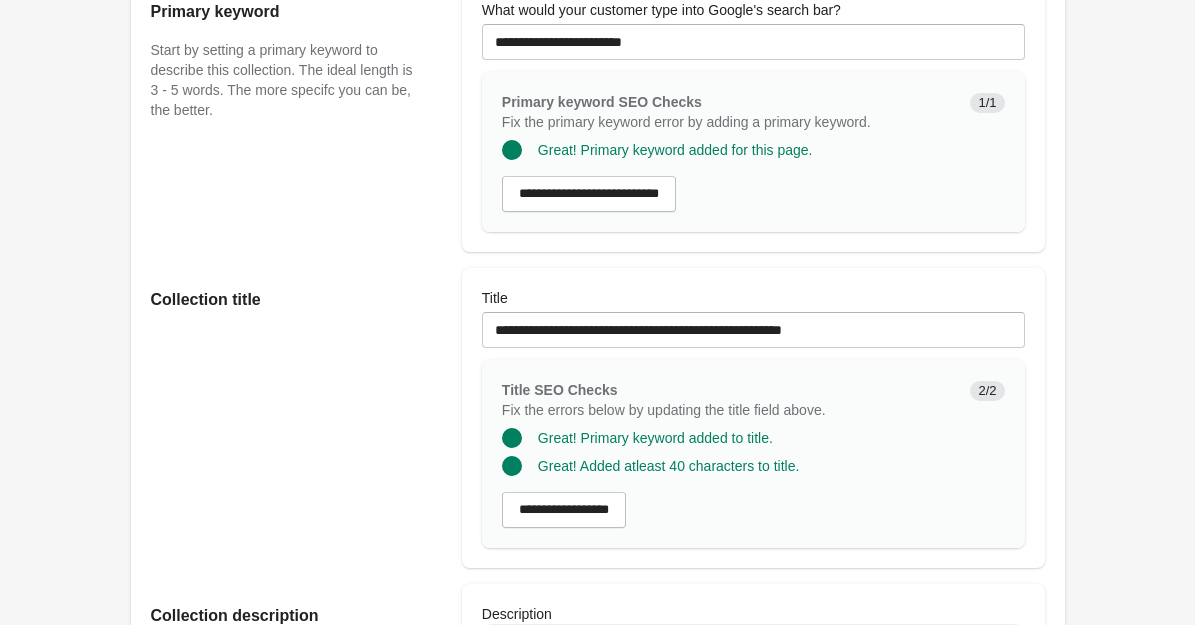 scroll, scrollTop: 221, scrollLeft: 0, axis: vertical 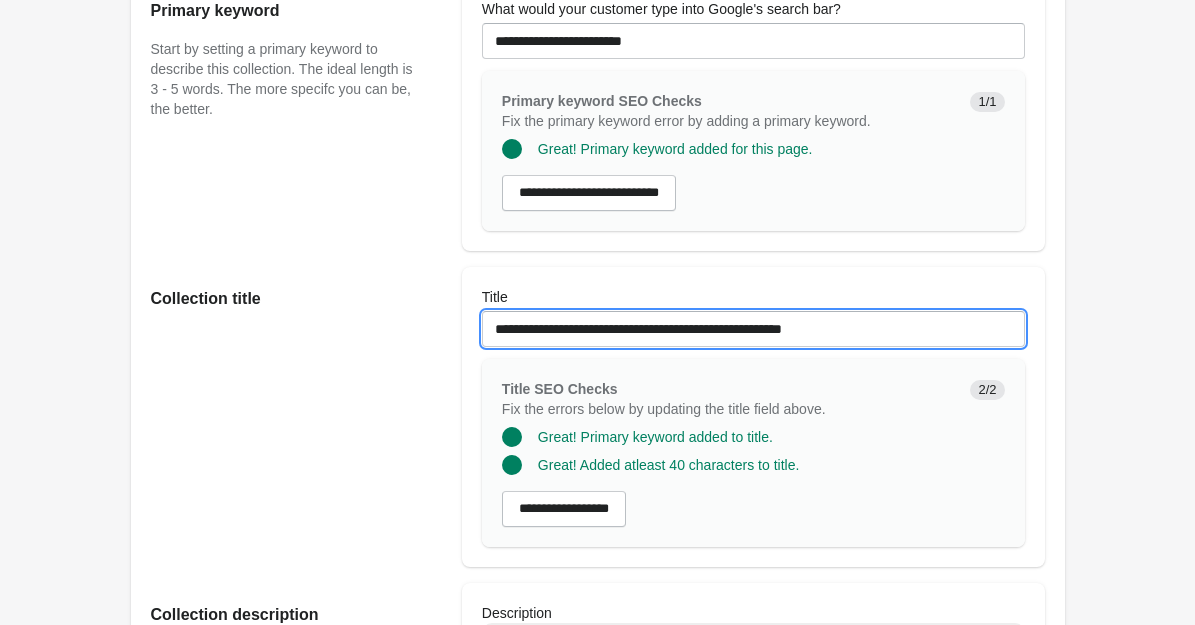 drag, startPoint x: 759, startPoint y: 352, endPoint x: 508, endPoint y: 332, distance: 251.79555 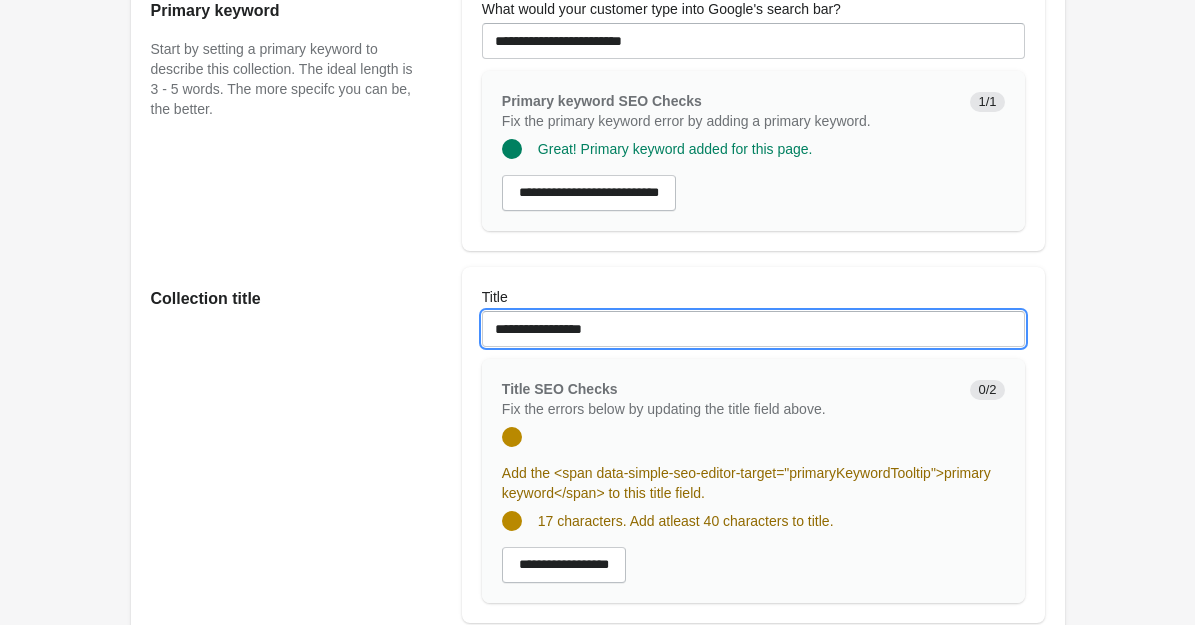 paste on "**********" 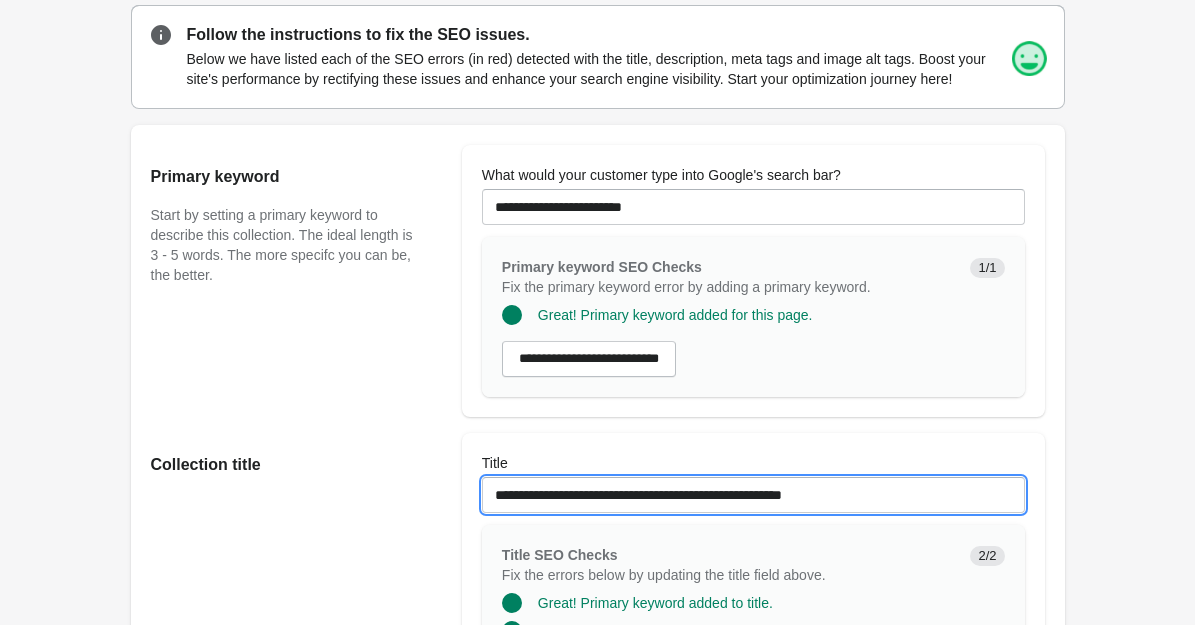 scroll, scrollTop: 45, scrollLeft: 0, axis: vertical 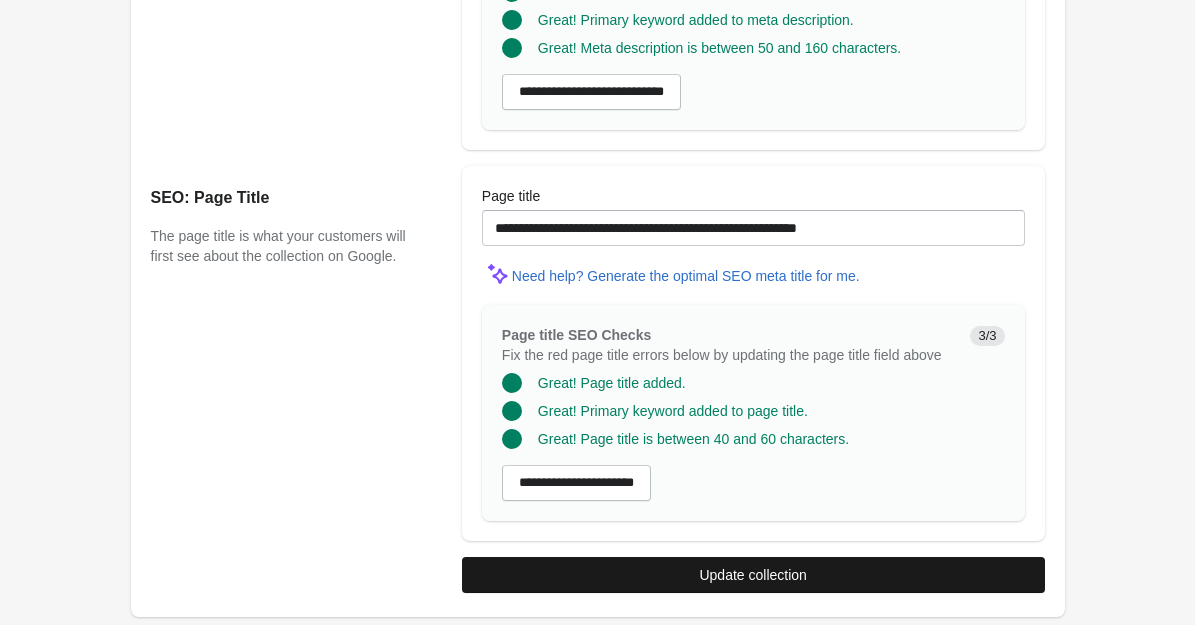 type on "**********" 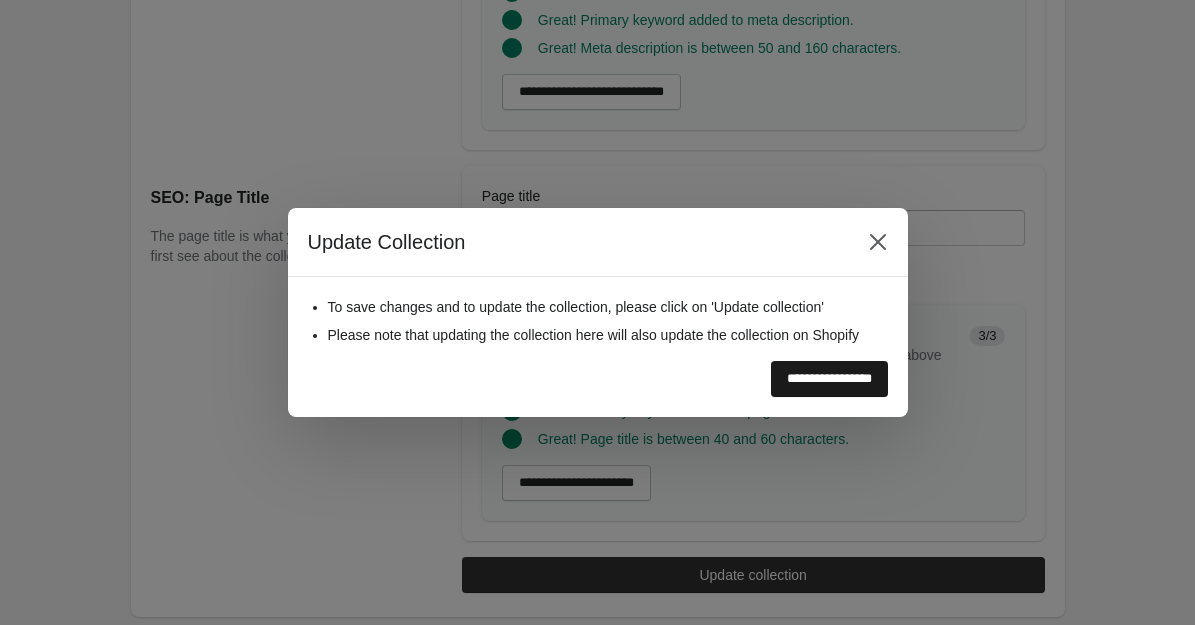 click on "**********" at bounding box center (829, 379) 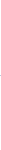 scroll, scrollTop: 1733, scrollLeft: 0, axis: vertical 